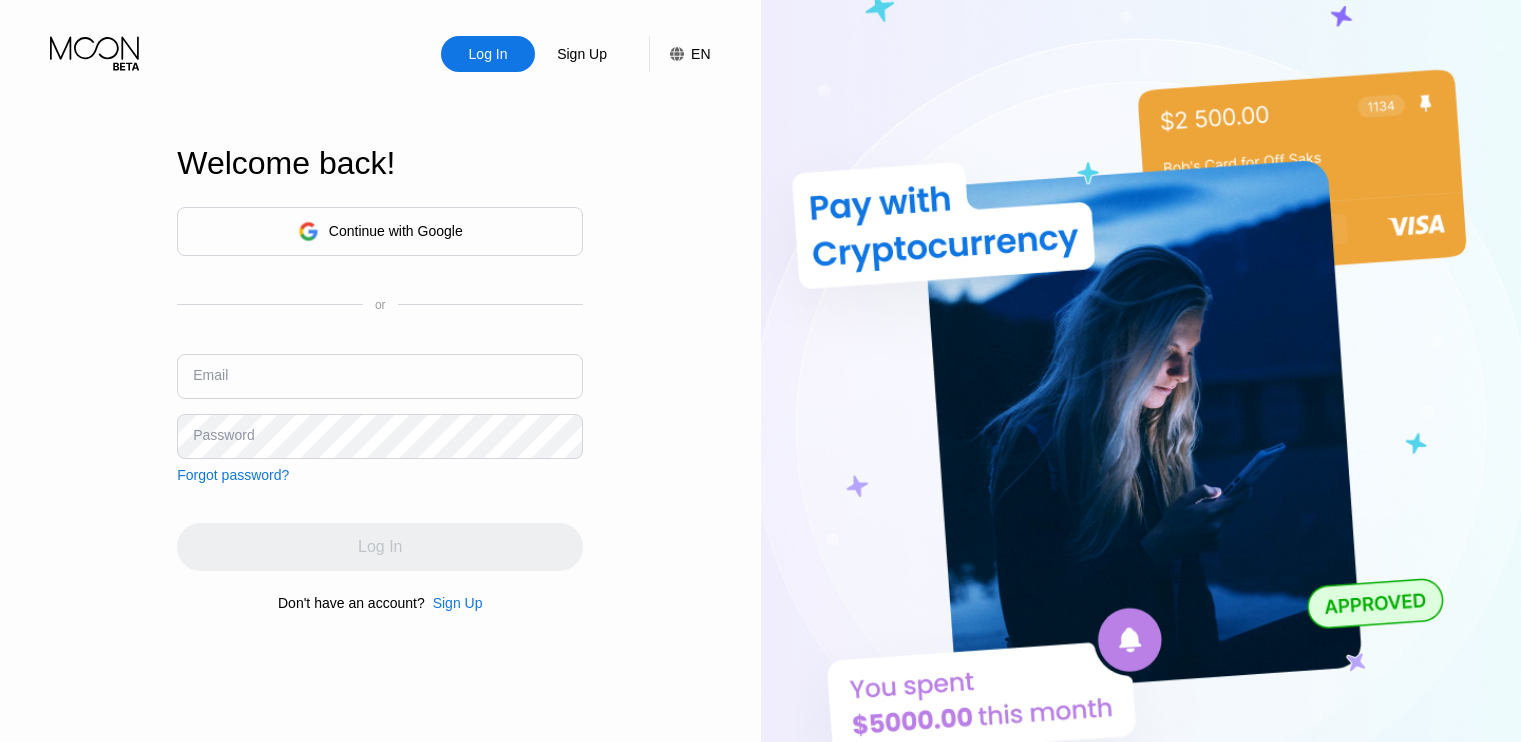 scroll, scrollTop: 0, scrollLeft: 0, axis: both 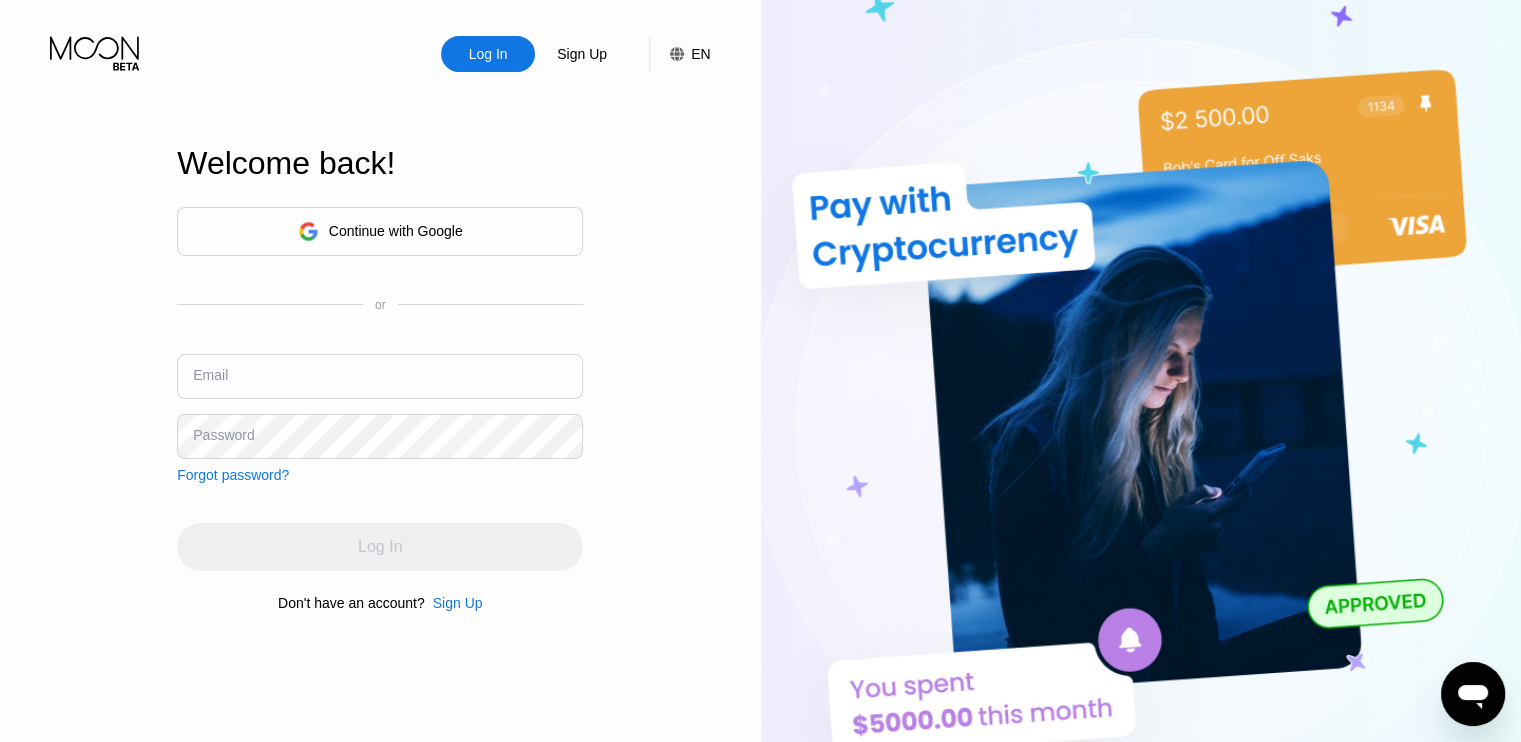 click 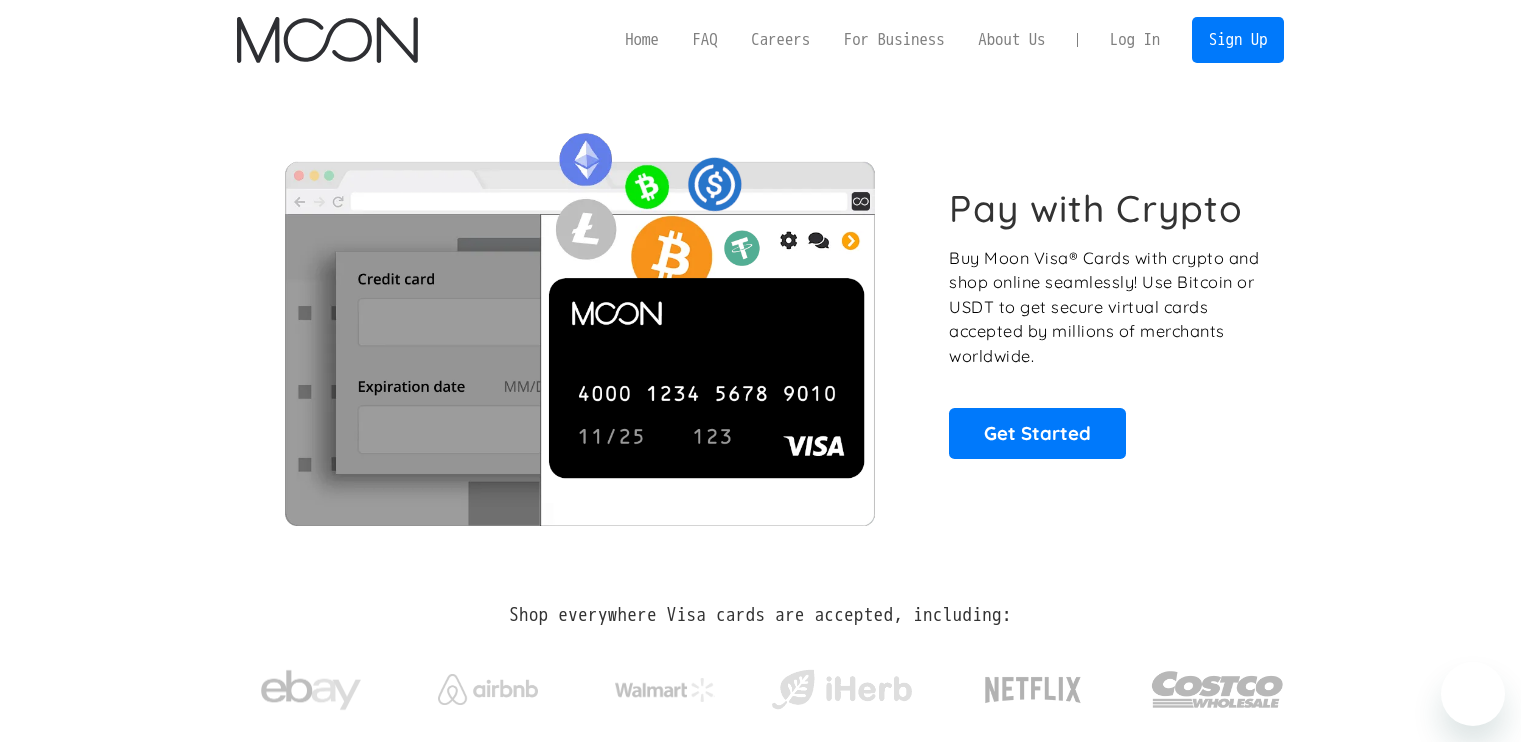 scroll, scrollTop: 0, scrollLeft: 0, axis: both 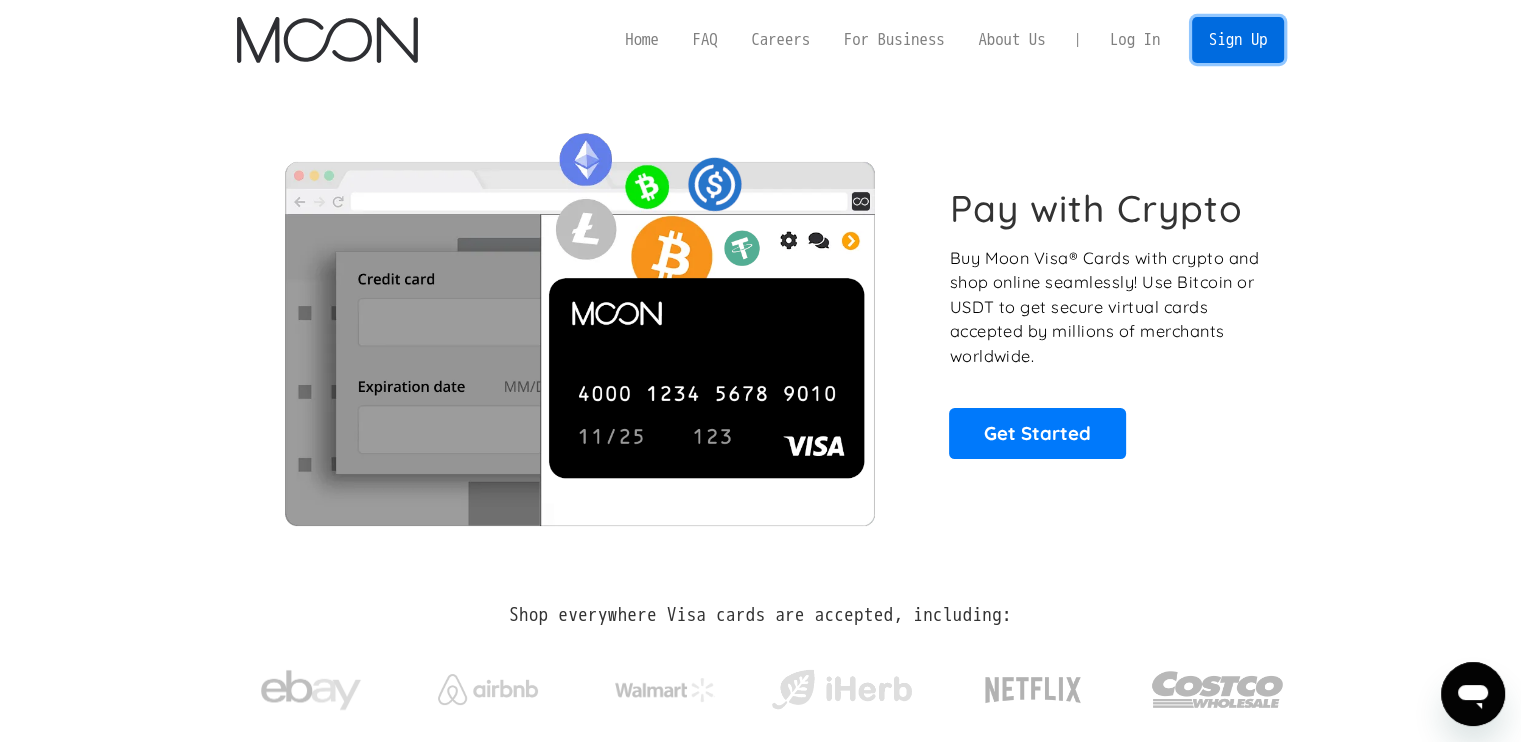 click on "Sign Up" at bounding box center [1238, 39] 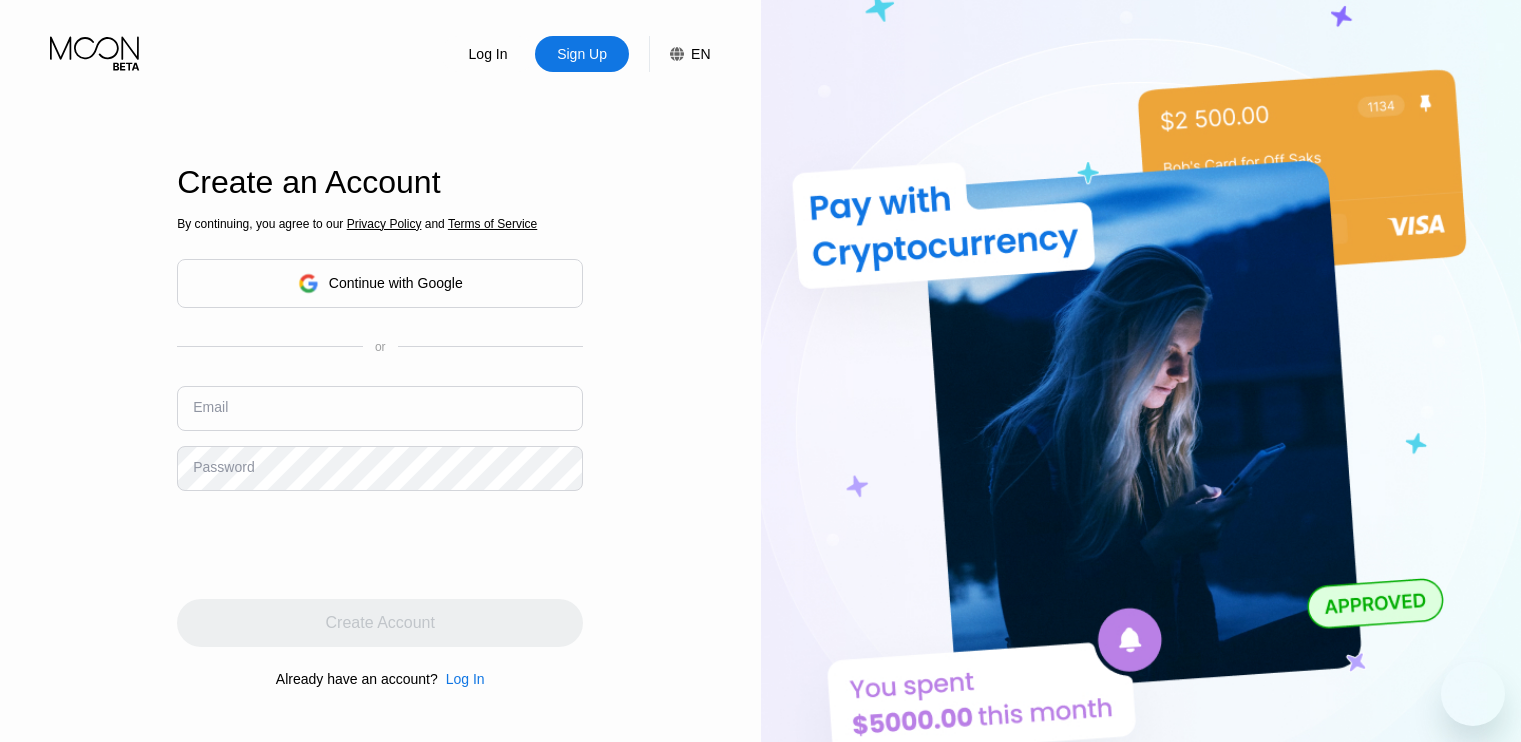 scroll, scrollTop: 0, scrollLeft: 0, axis: both 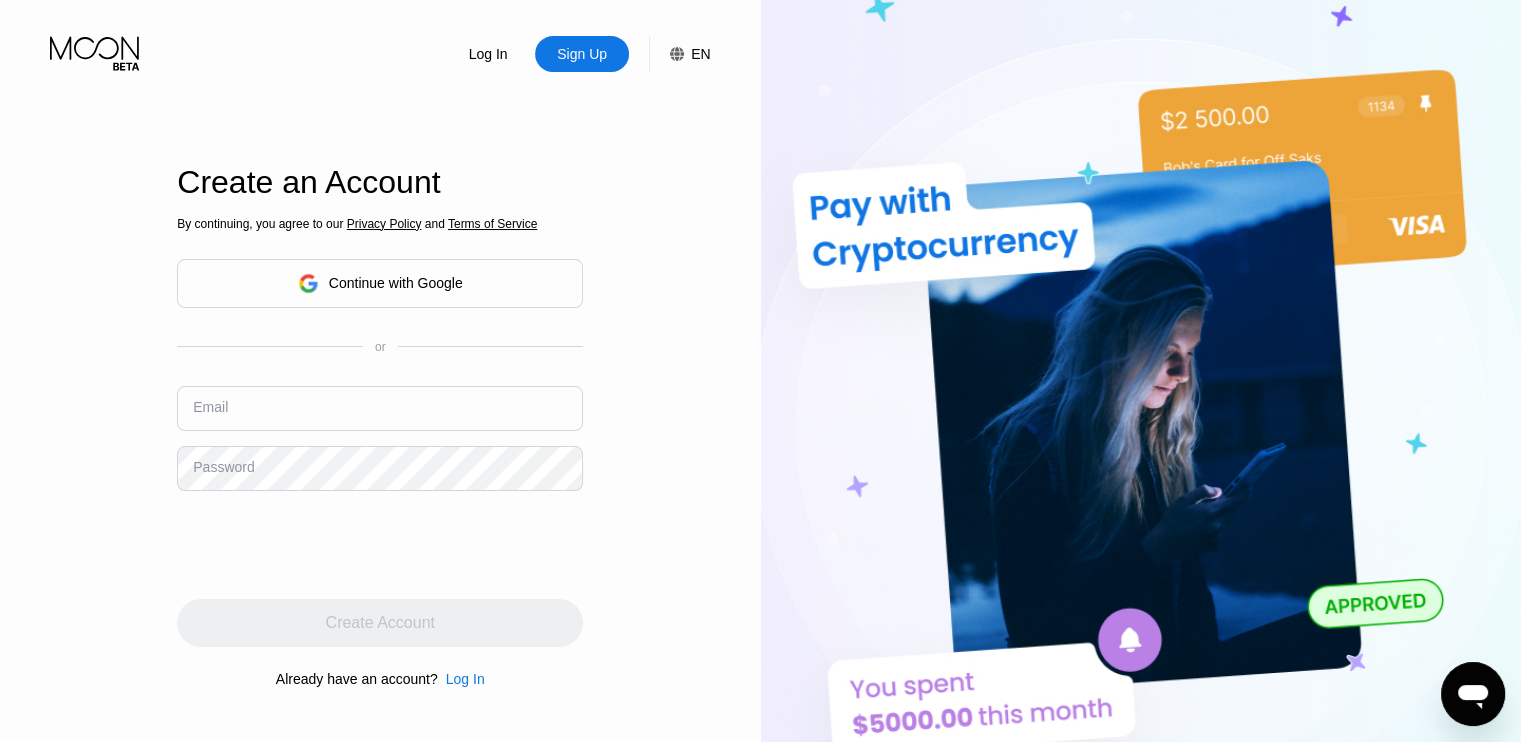 click at bounding box center [380, 408] 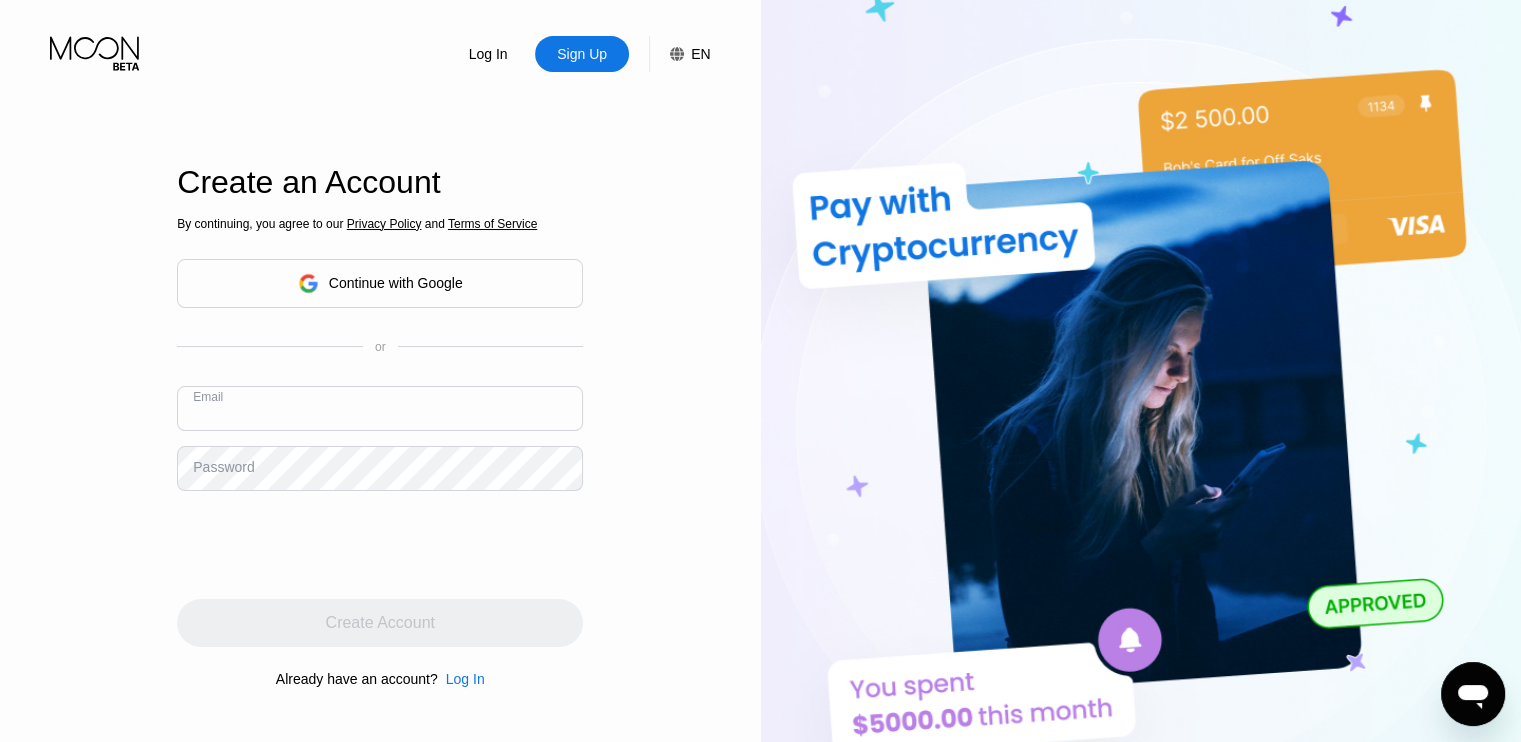 paste on "futurenext86@mail.ru" 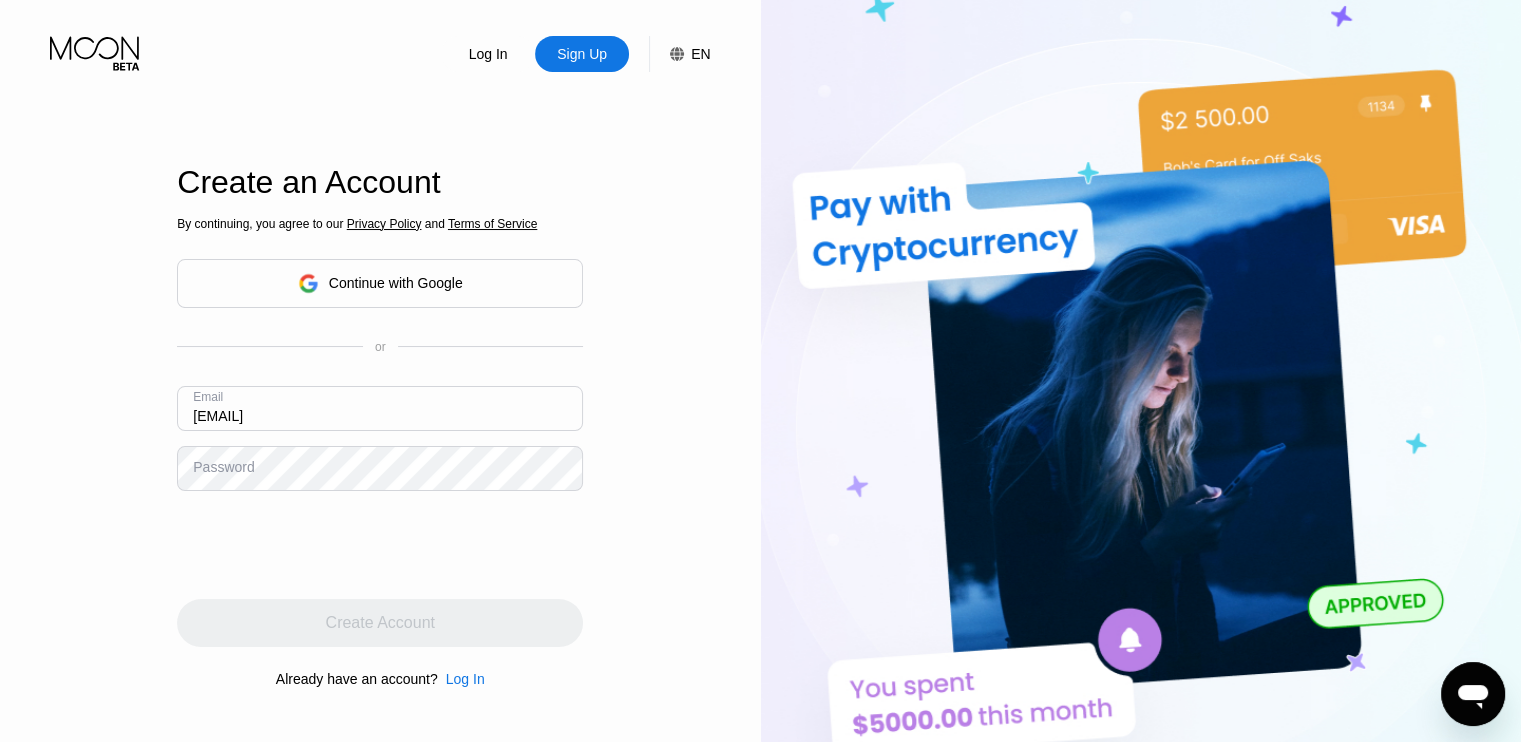 click on "futurenext86@mail.ru" at bounding box center [380, 408] 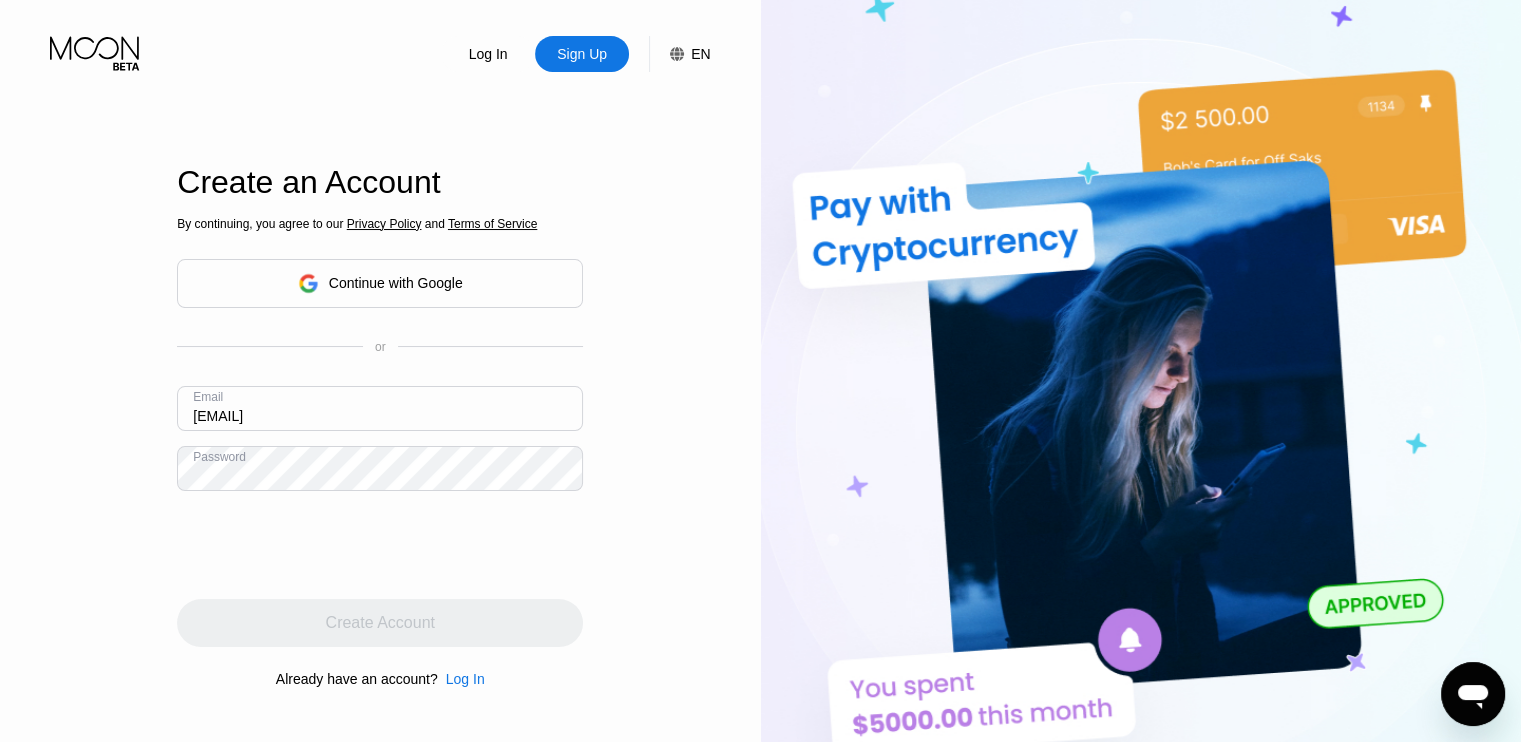 click on "Log In Sign Up EN Language Select an item Save Create an Account By continuing, you agree to our   Privacy Policy   and   Terms of Service Continue with Google or Email futurenext86@mail.ru Password Create Account Already have an account? Log In" at bounding box center (380, 408) 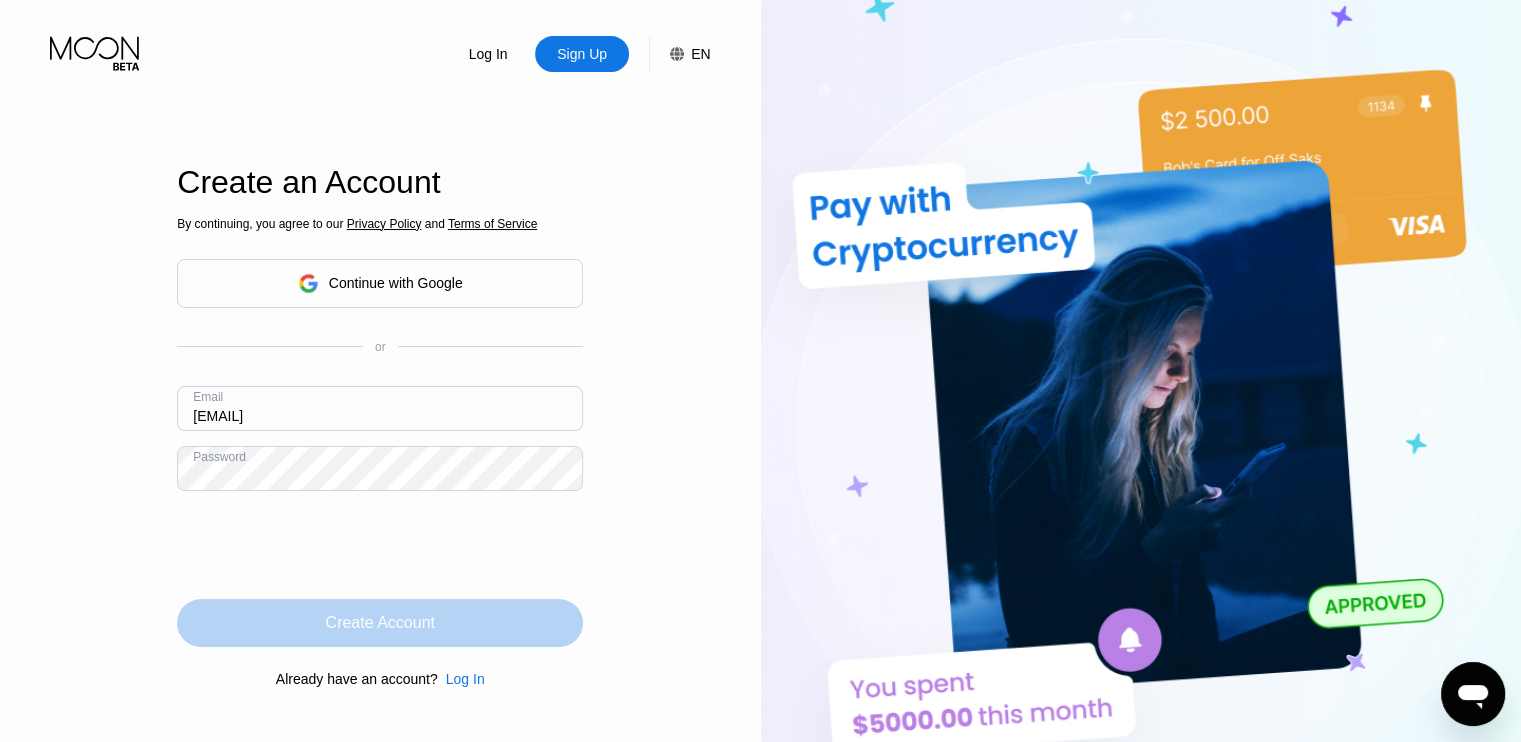 click on "Create Account" at bounding box center [380, 623] 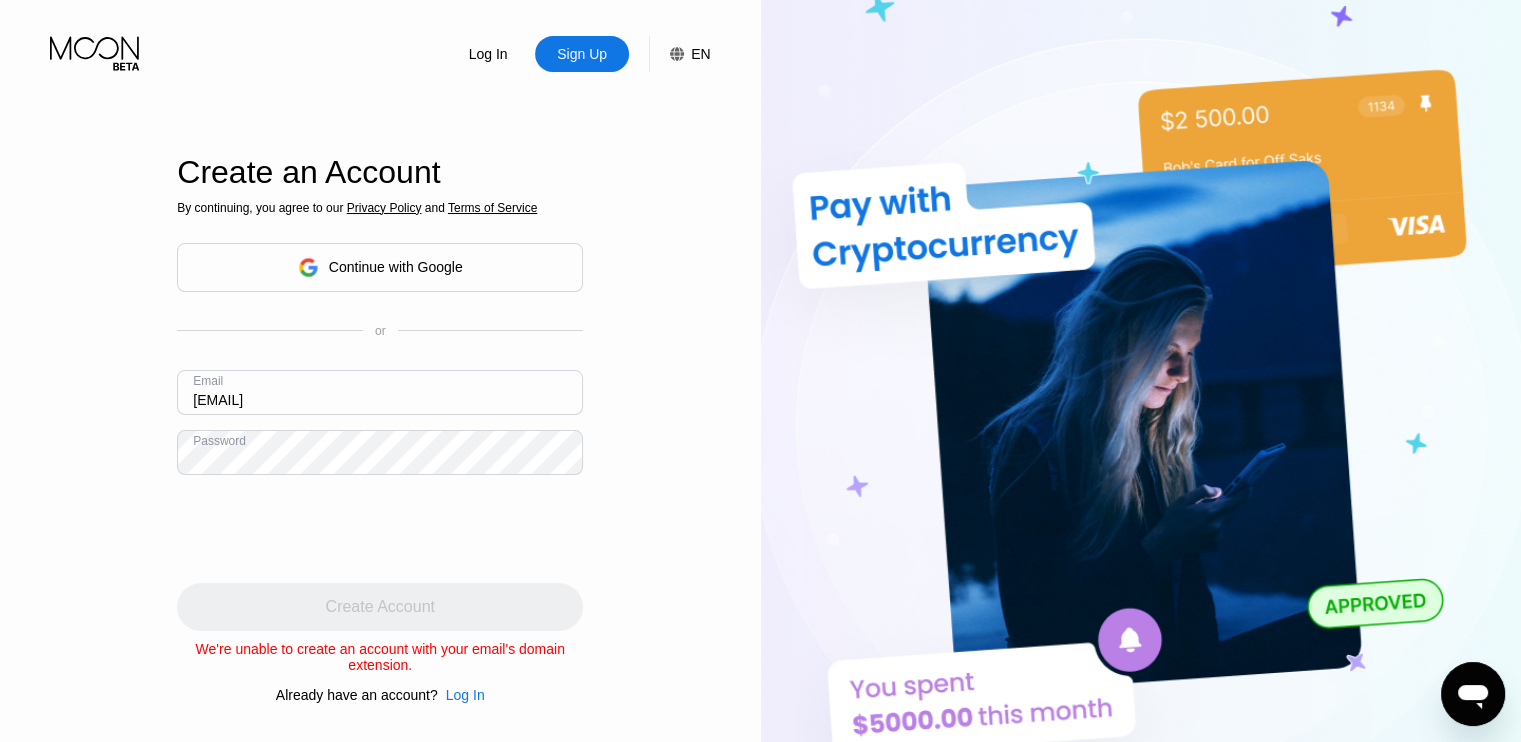 drag, startPoint x: 358, startPoint y: 407, endPoint x: 125, endPoint y: 402, distance: 233.05363 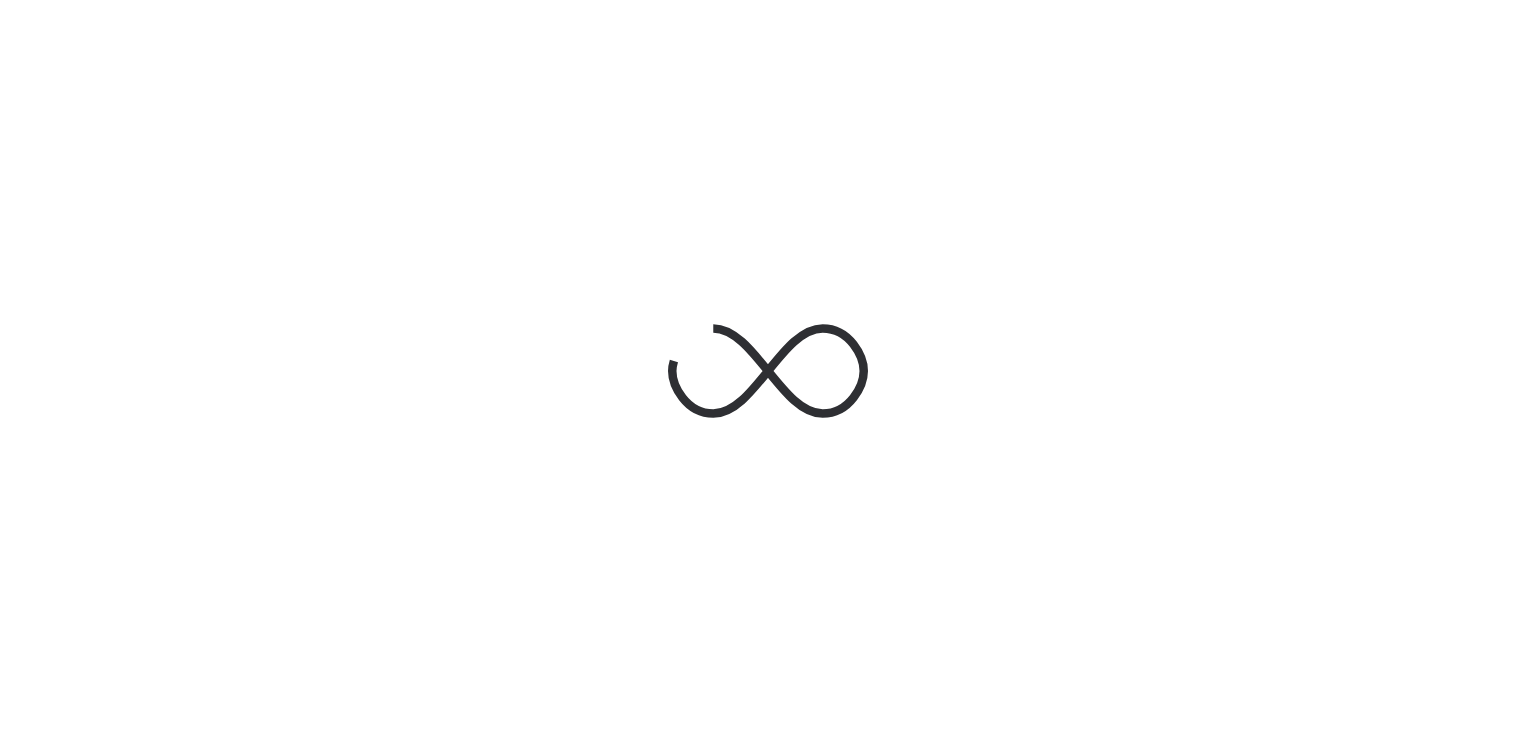 scroll, scrollTop: 0, scrollLeft: 0, axis: both 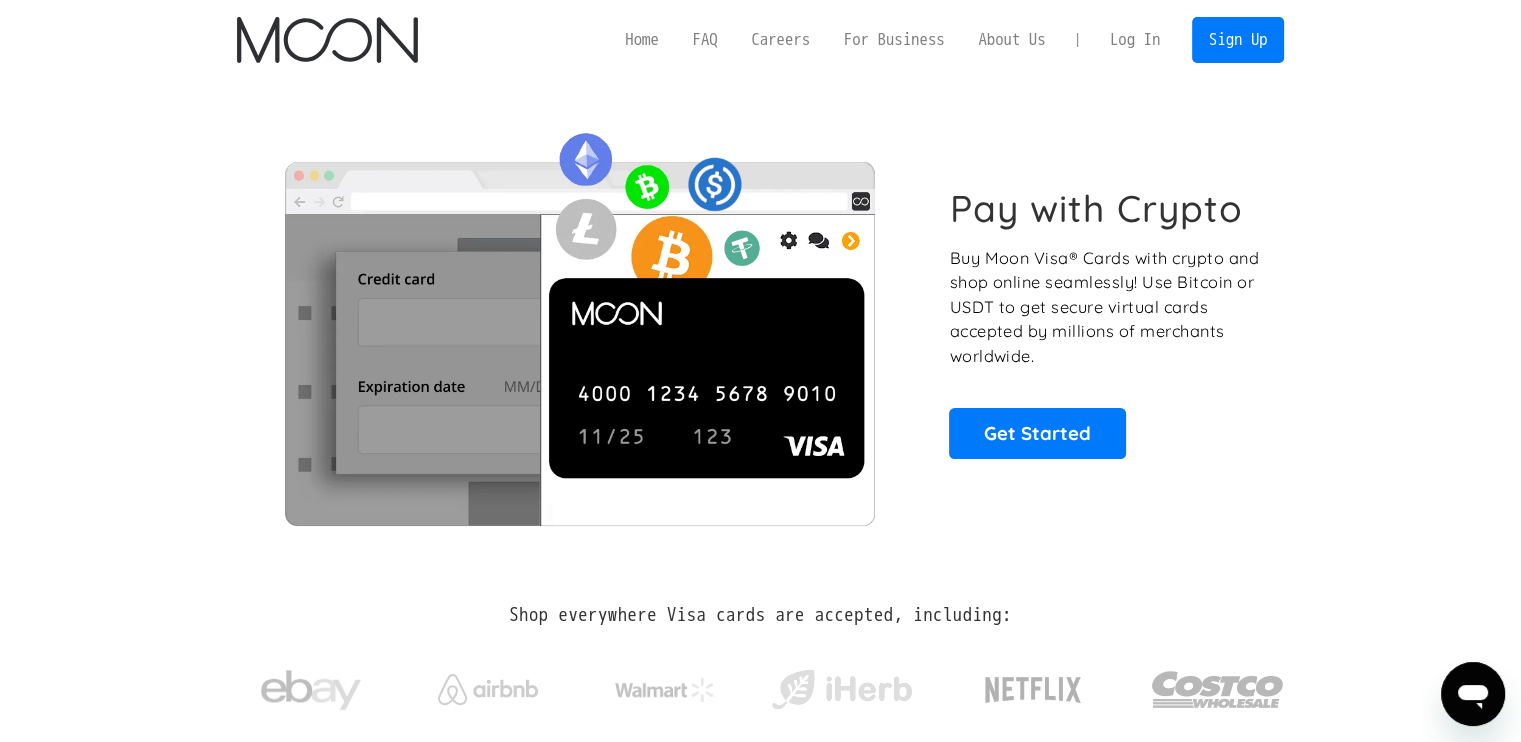 click on "Log In" at bounding box center [1135, 40] 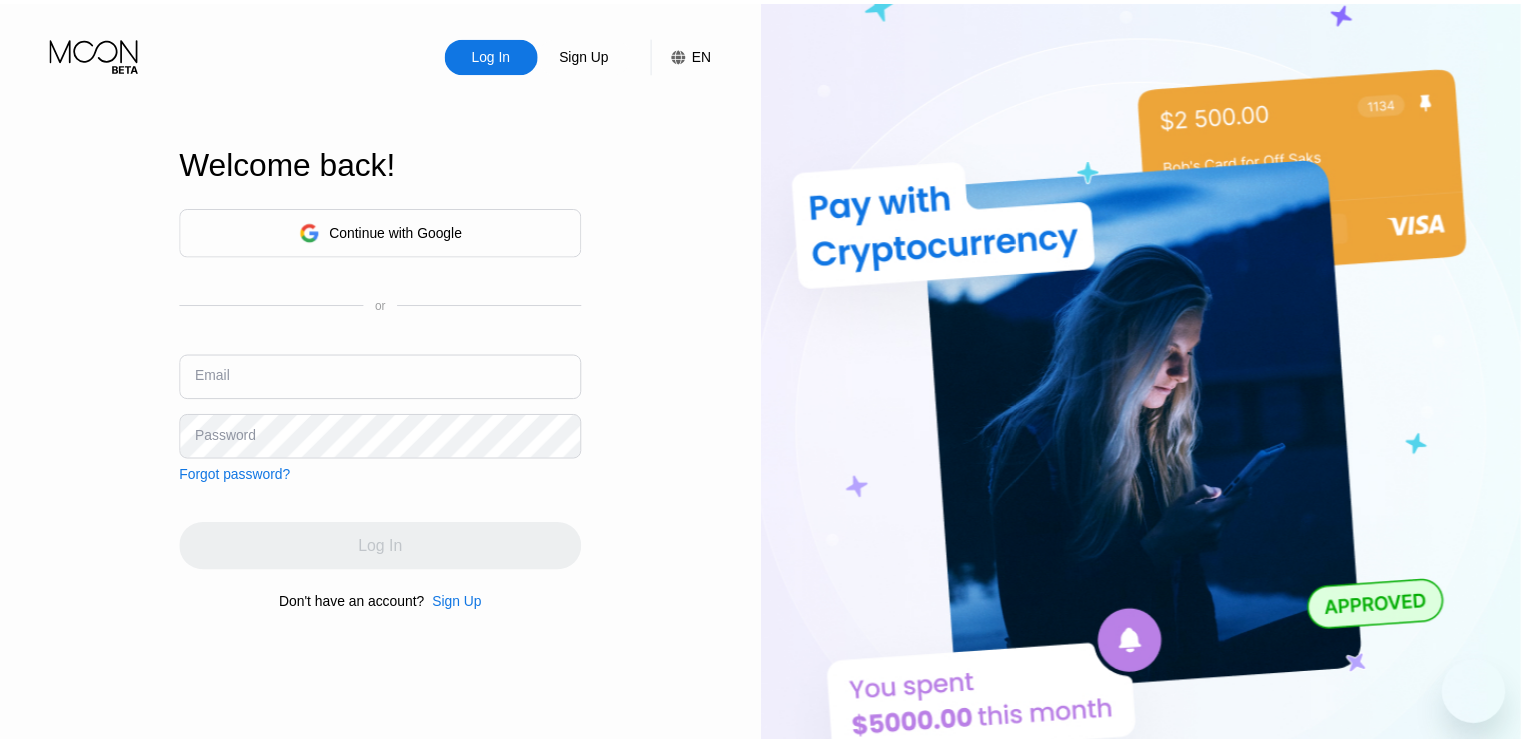 scroll, scrollTop: 0, scrollLeft: 0, axis: both 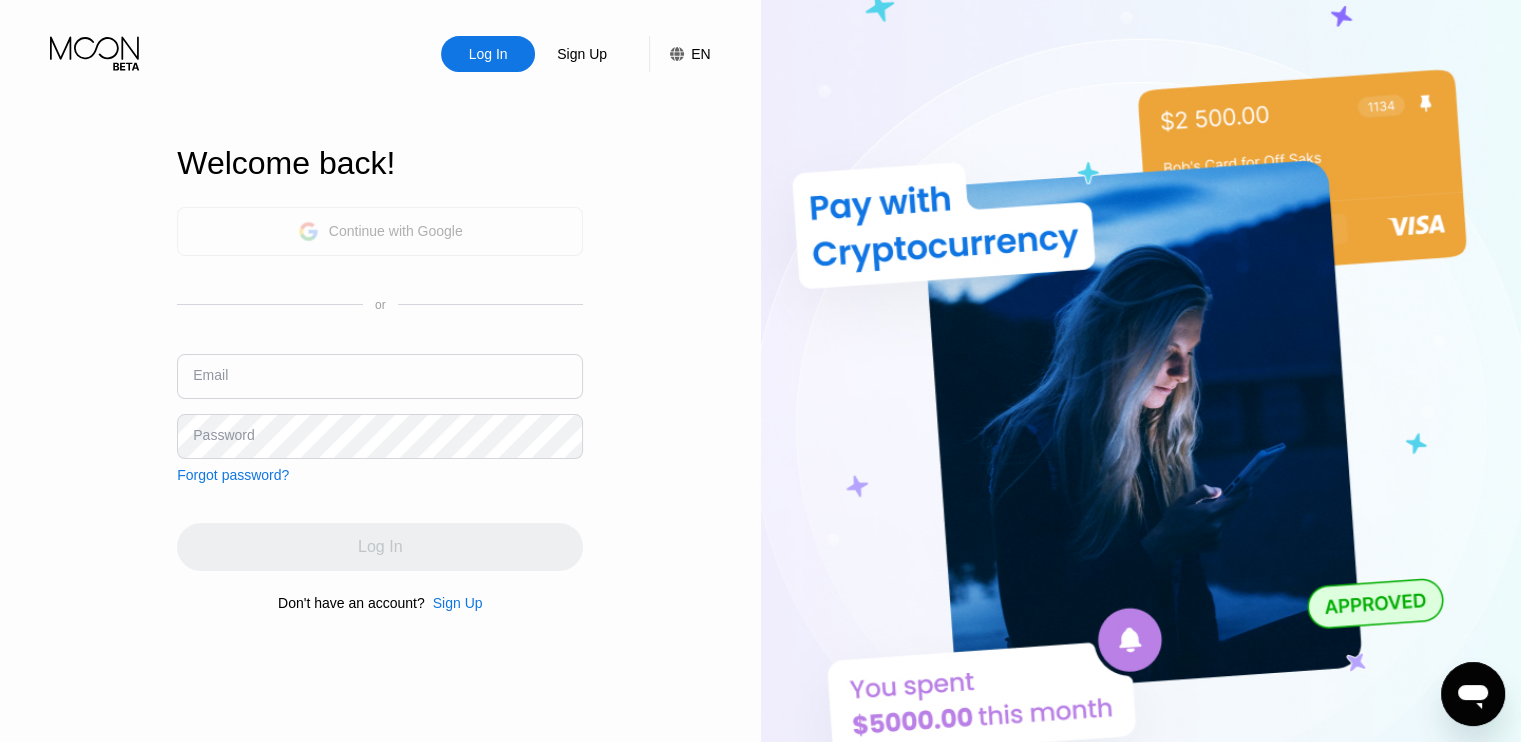 click on "Continue with Google" at bounding box center [396, 231] 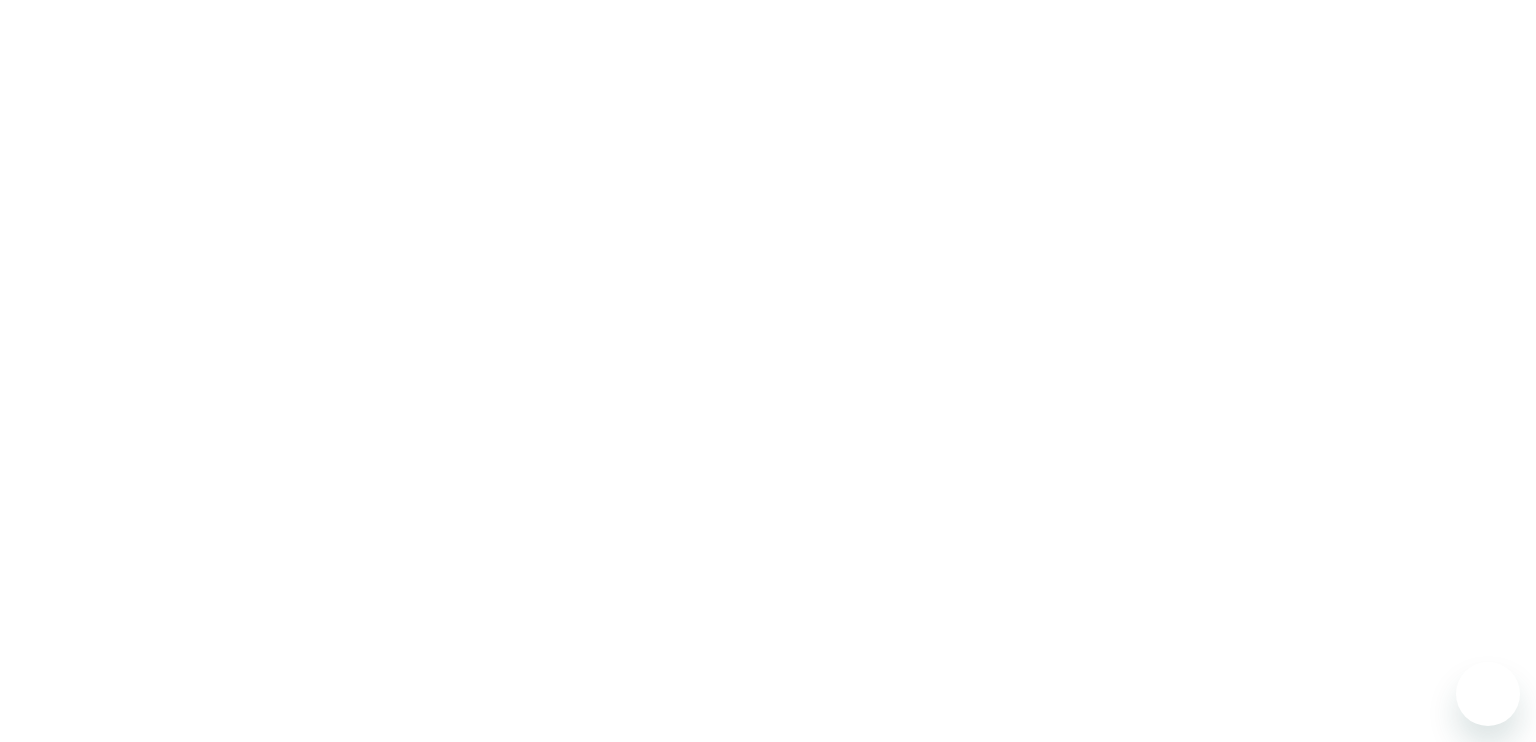 scroll, scrollTop: 0, scrollLeft: 0, axis: both 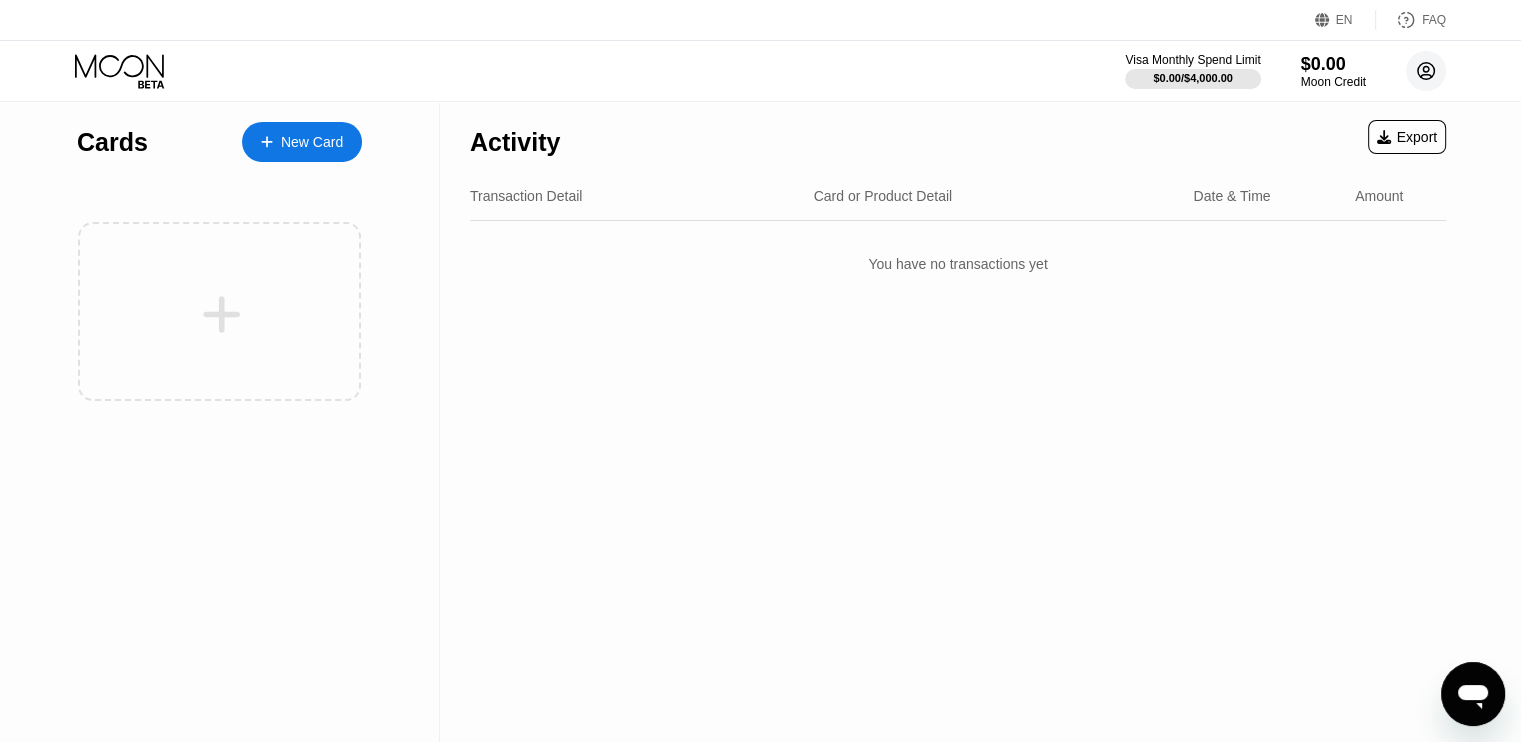 click 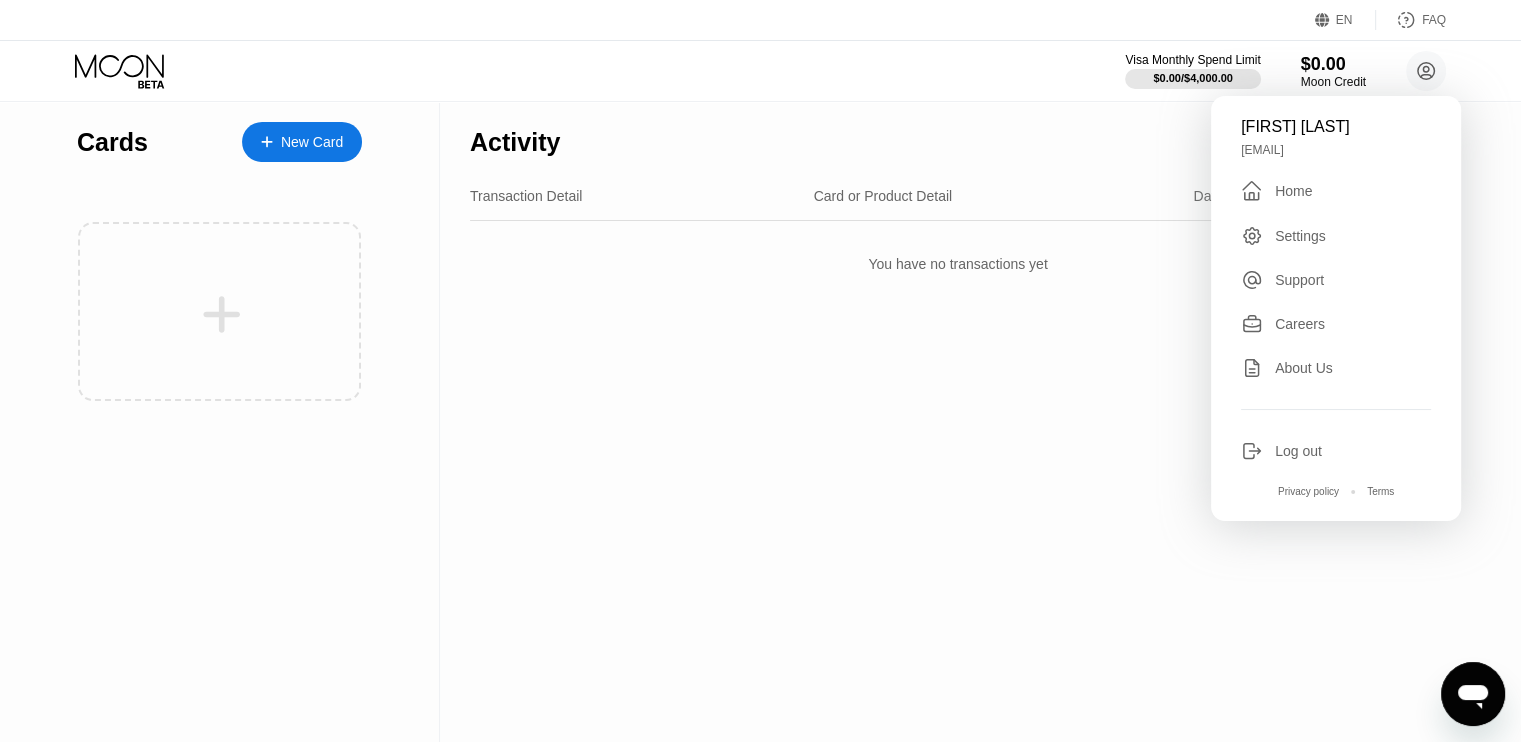 click on "Settings" at bounding box center [1300, 236] 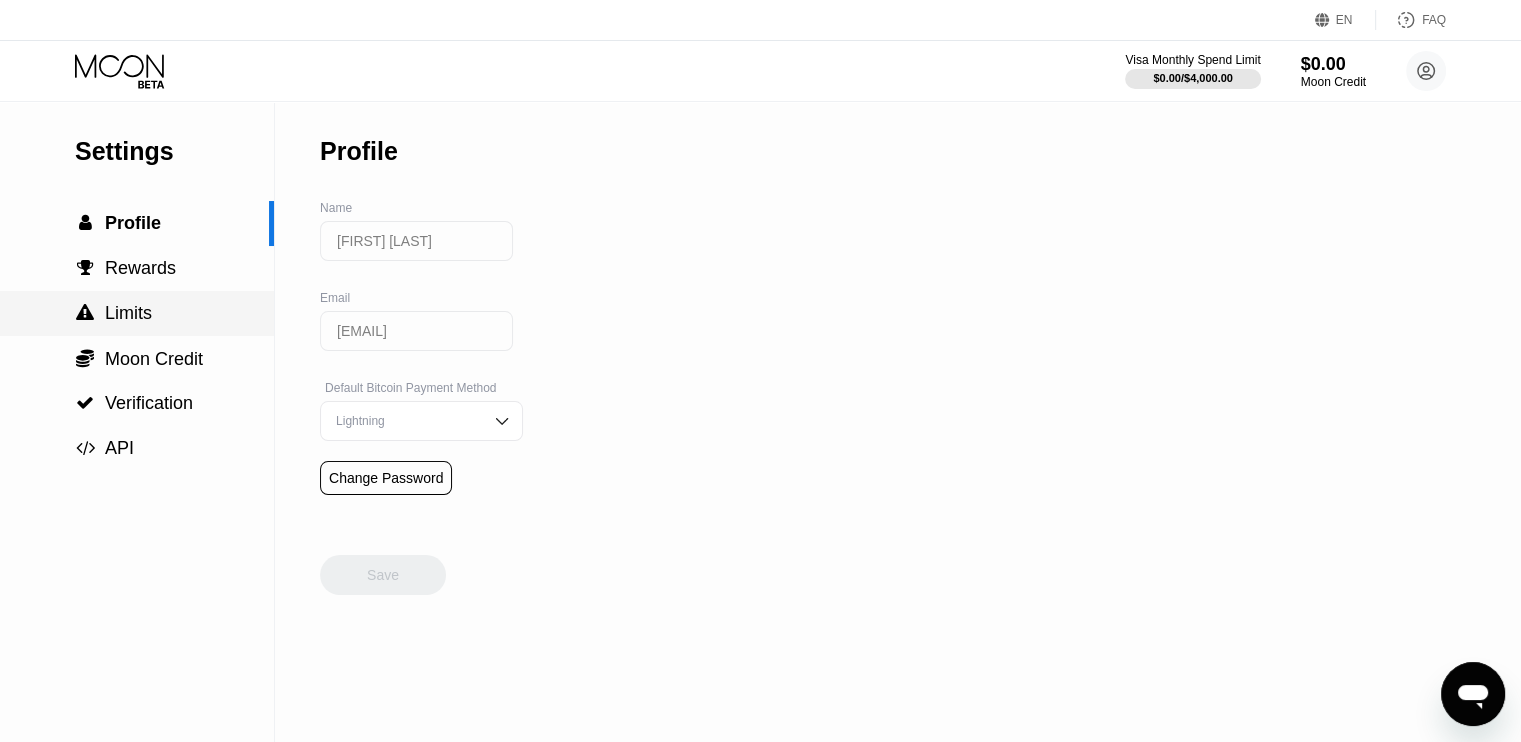 click on "Limits" at bounding box center [128, 313] 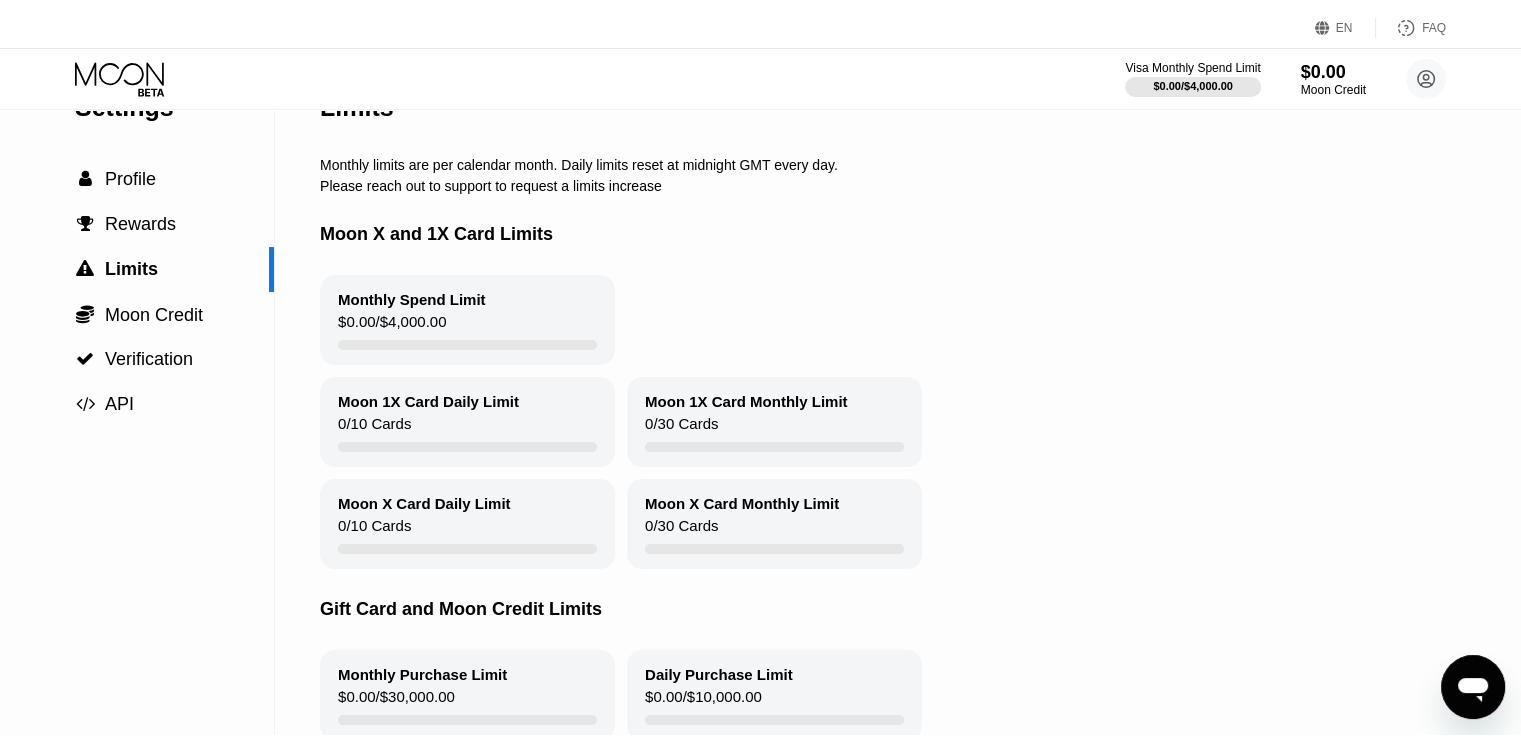 scroll, scrollTop: 0, scrollLeft: 0, axis: both 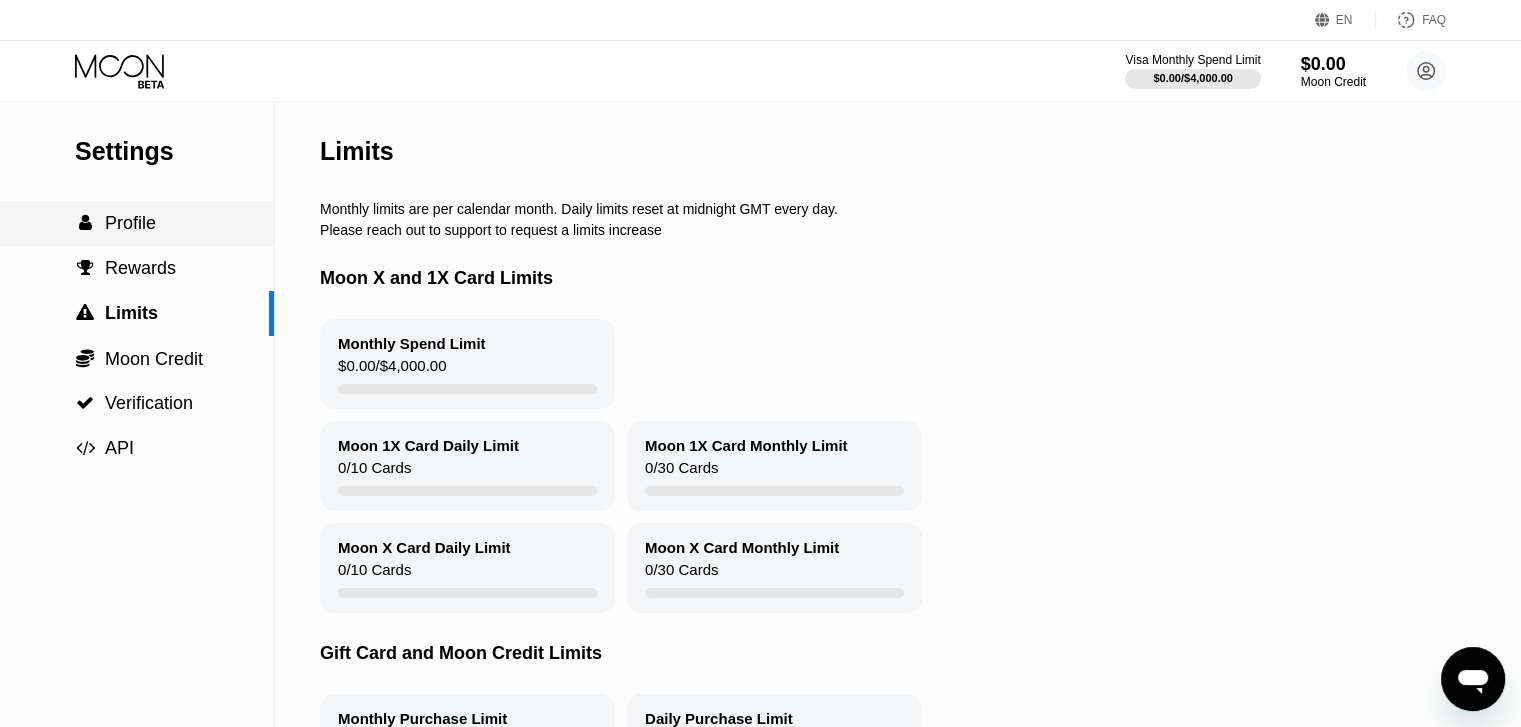 click on "Profile" at bounding box center [130, 223] 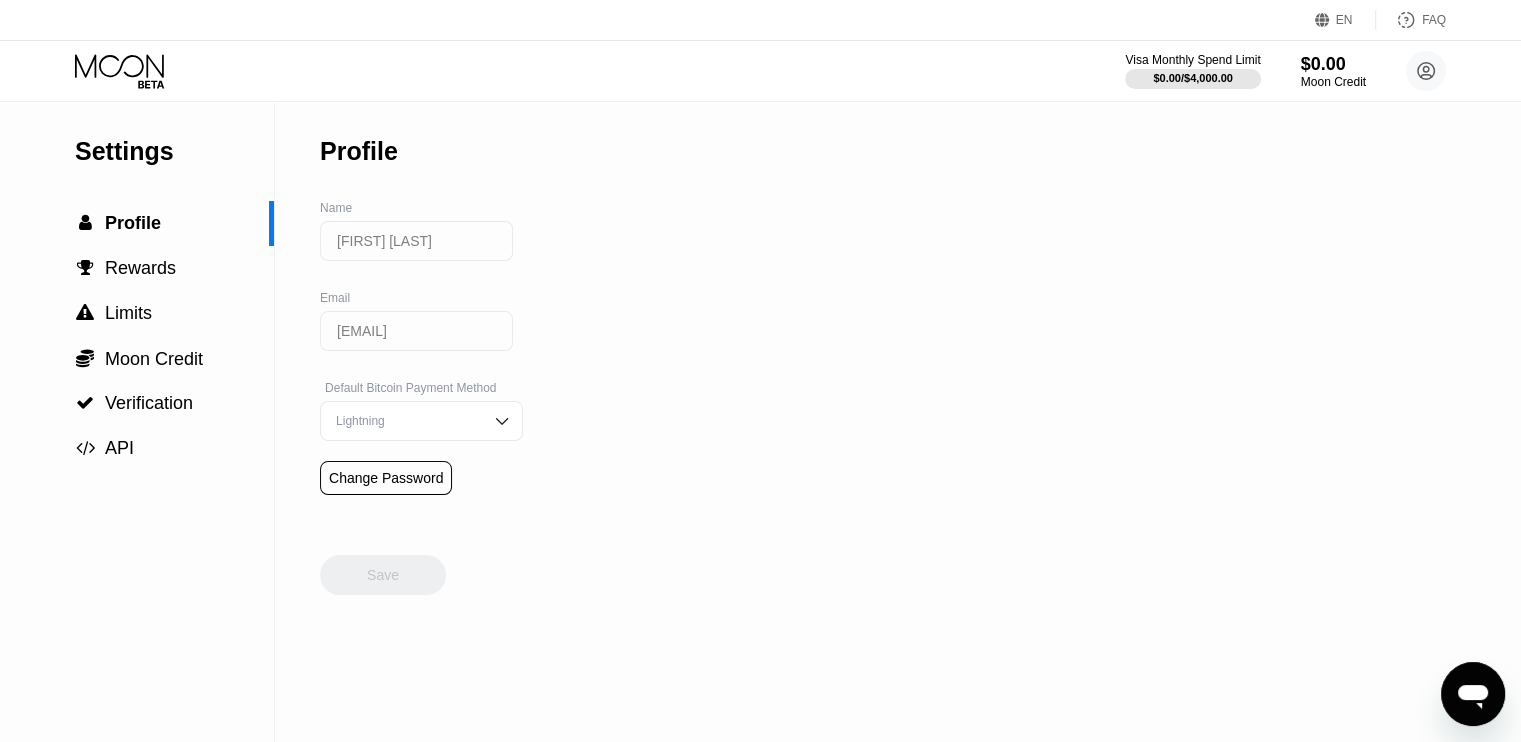 click on "Lightning" at bounding box center (406, 421) 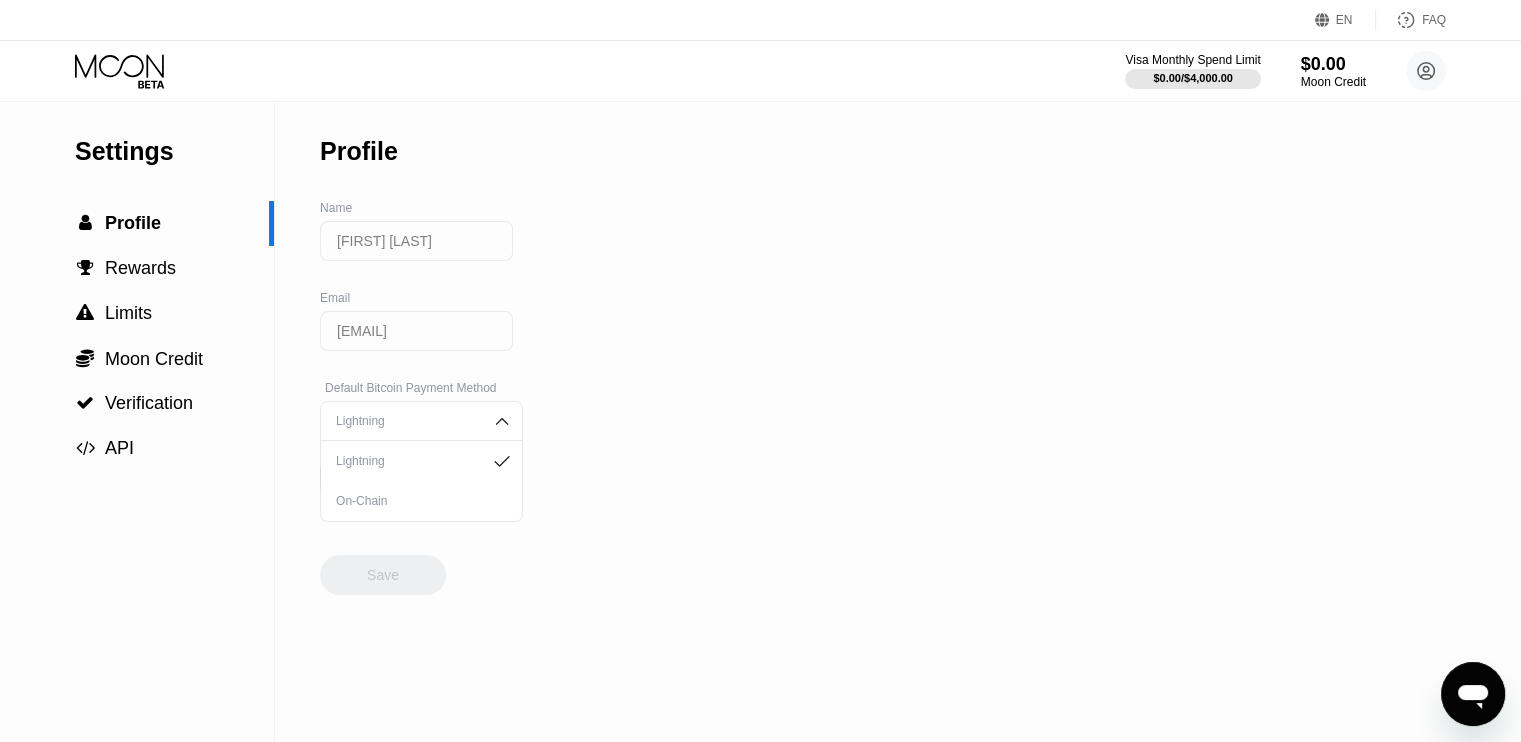 click on "On-Chain" at bounding box center [421, 501] 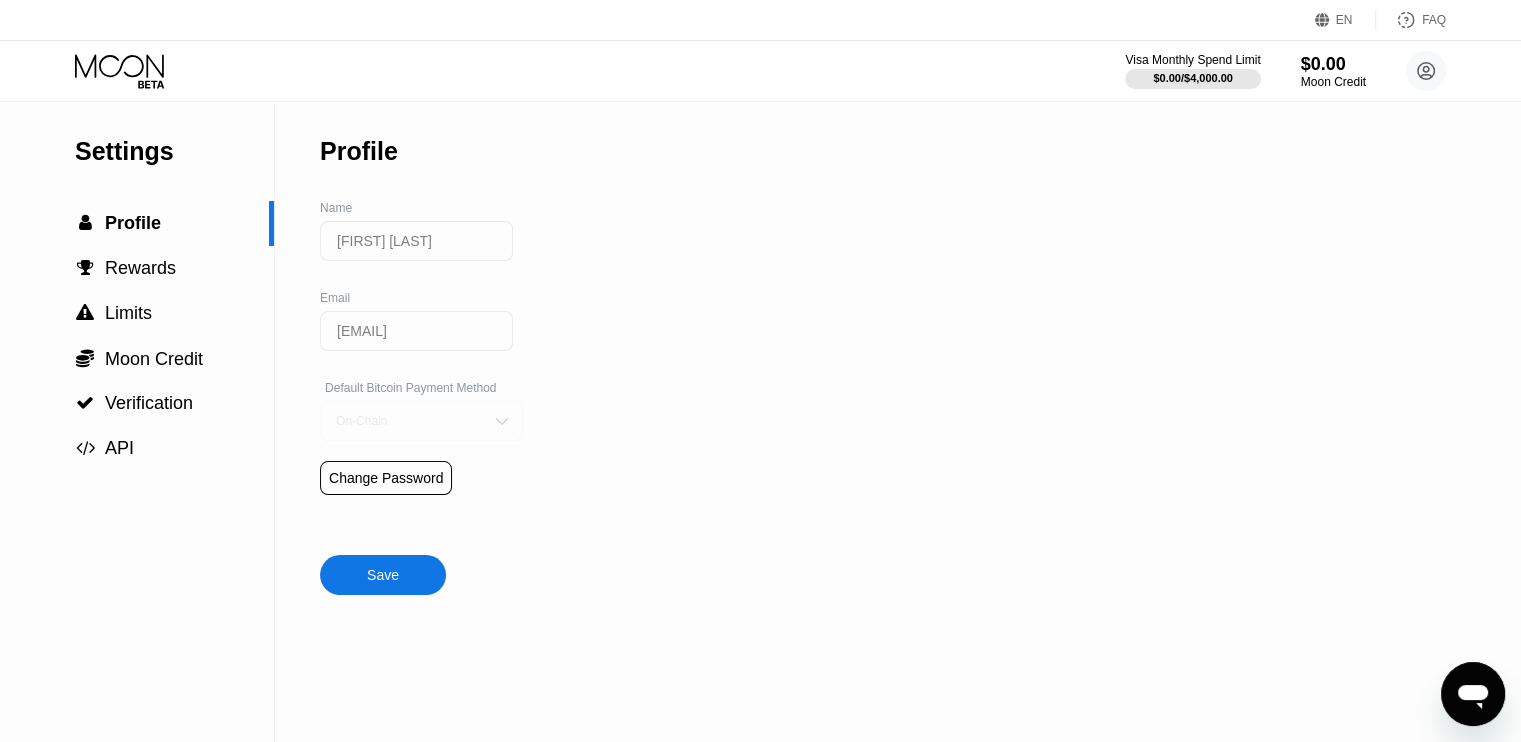 click on "On-Chain" at bounding box center [406, 421] 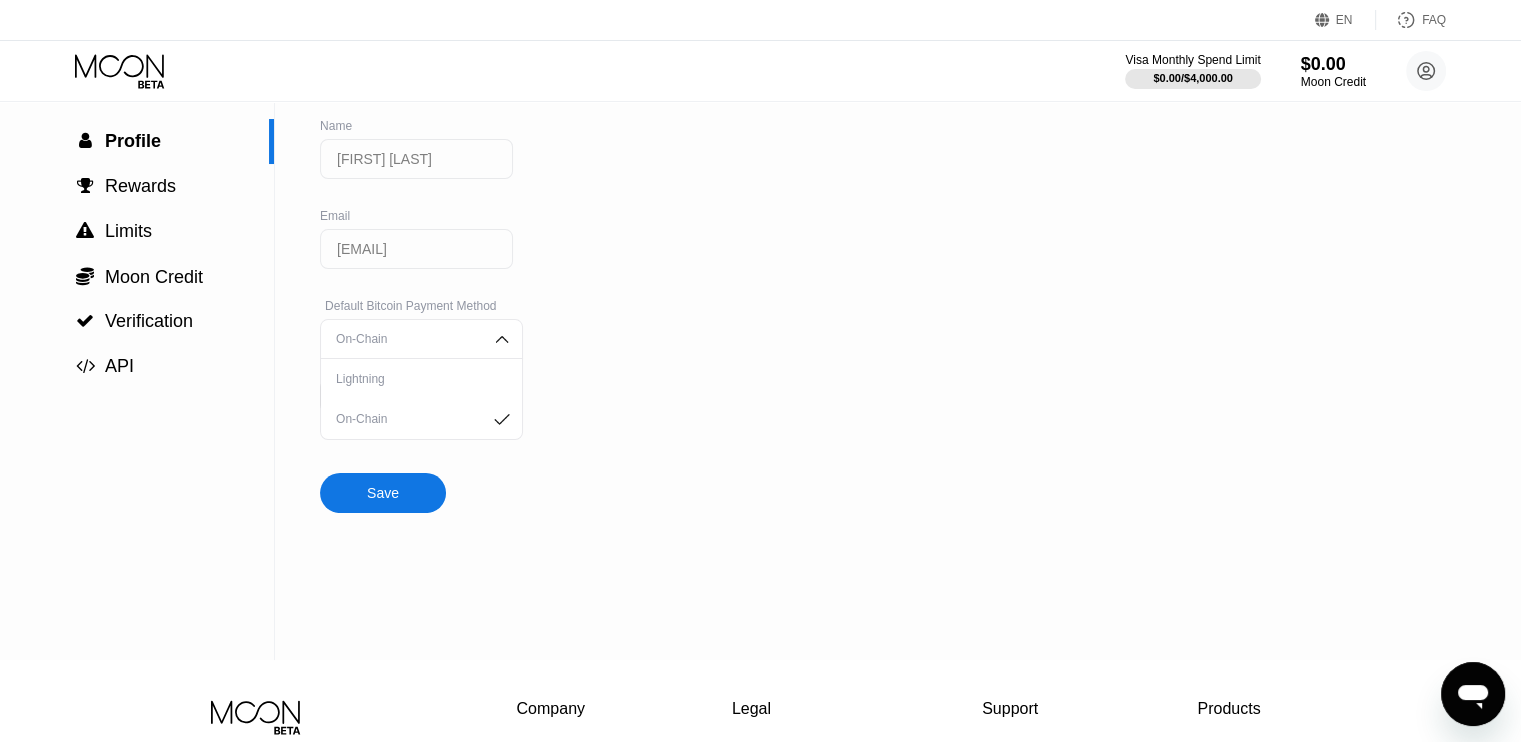 scroll, scrollTop: 100, scrollLeft: 0, axis: vertical 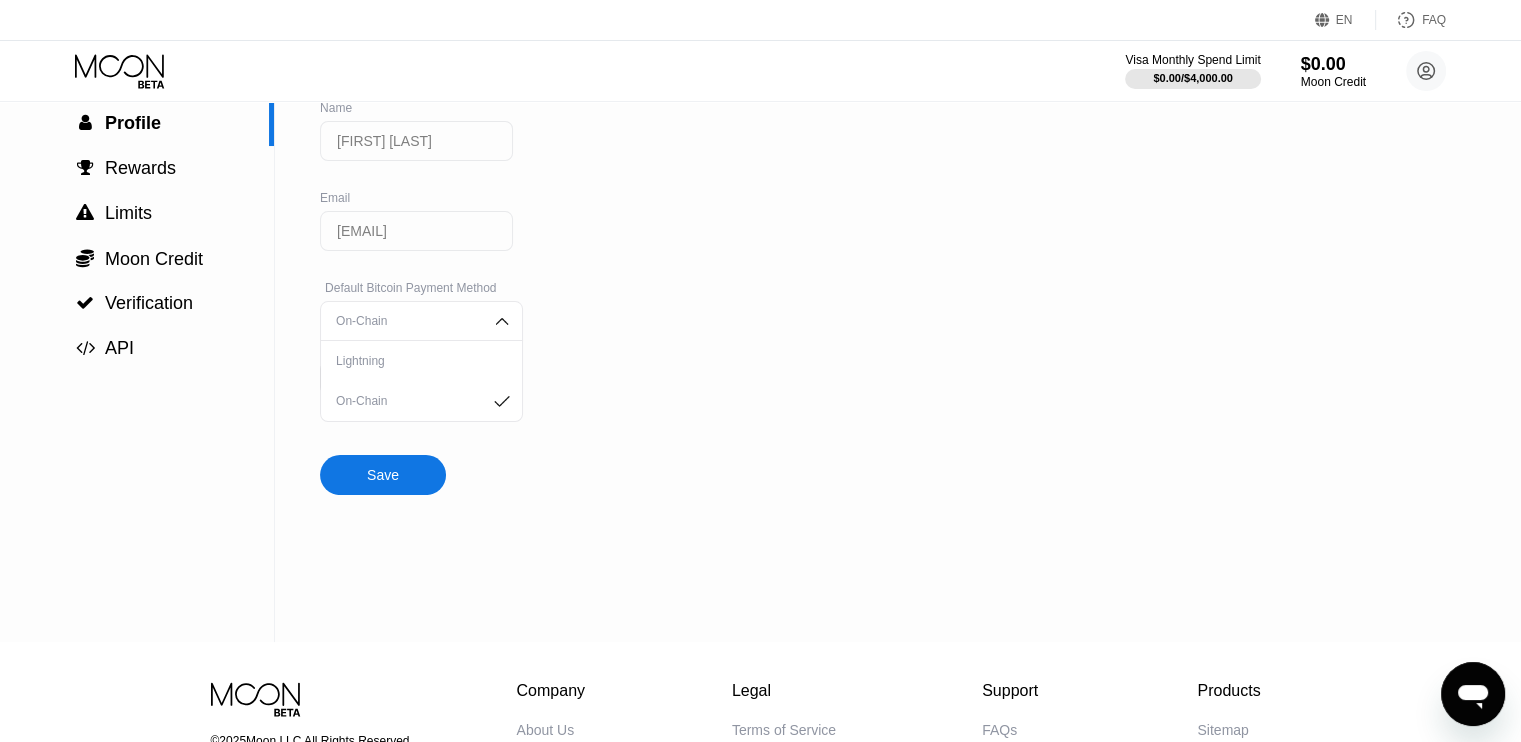 click on "Lightning" at bounding box center (421, 361) 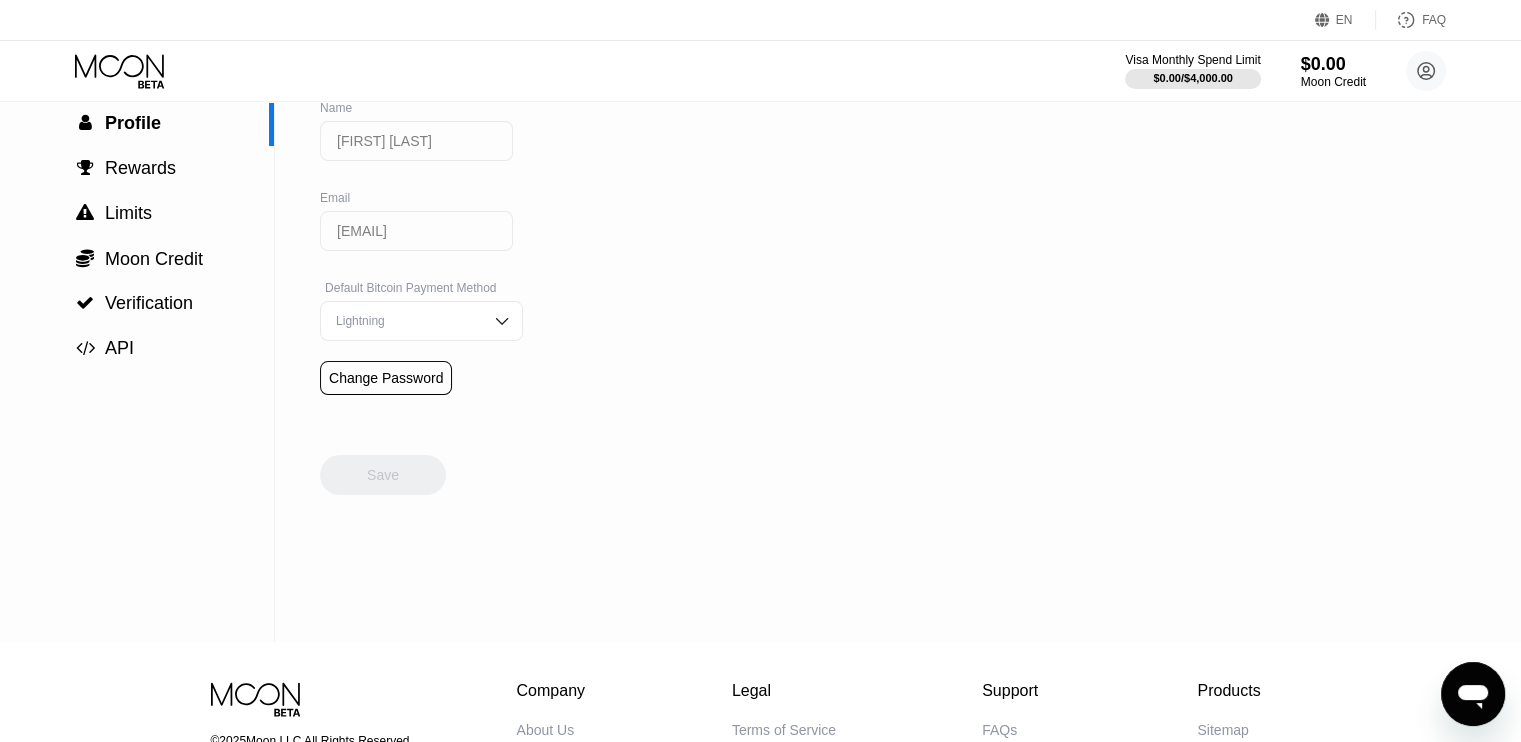 click on "Settings  Profile  Rewards  Limits  Moon Credit  Verification  API Profile Name [NAME] [LAST] Email [EMAIL] Default Bitcoin Payment Method Lightning Change Password Save" at bounding box center (760, 322) 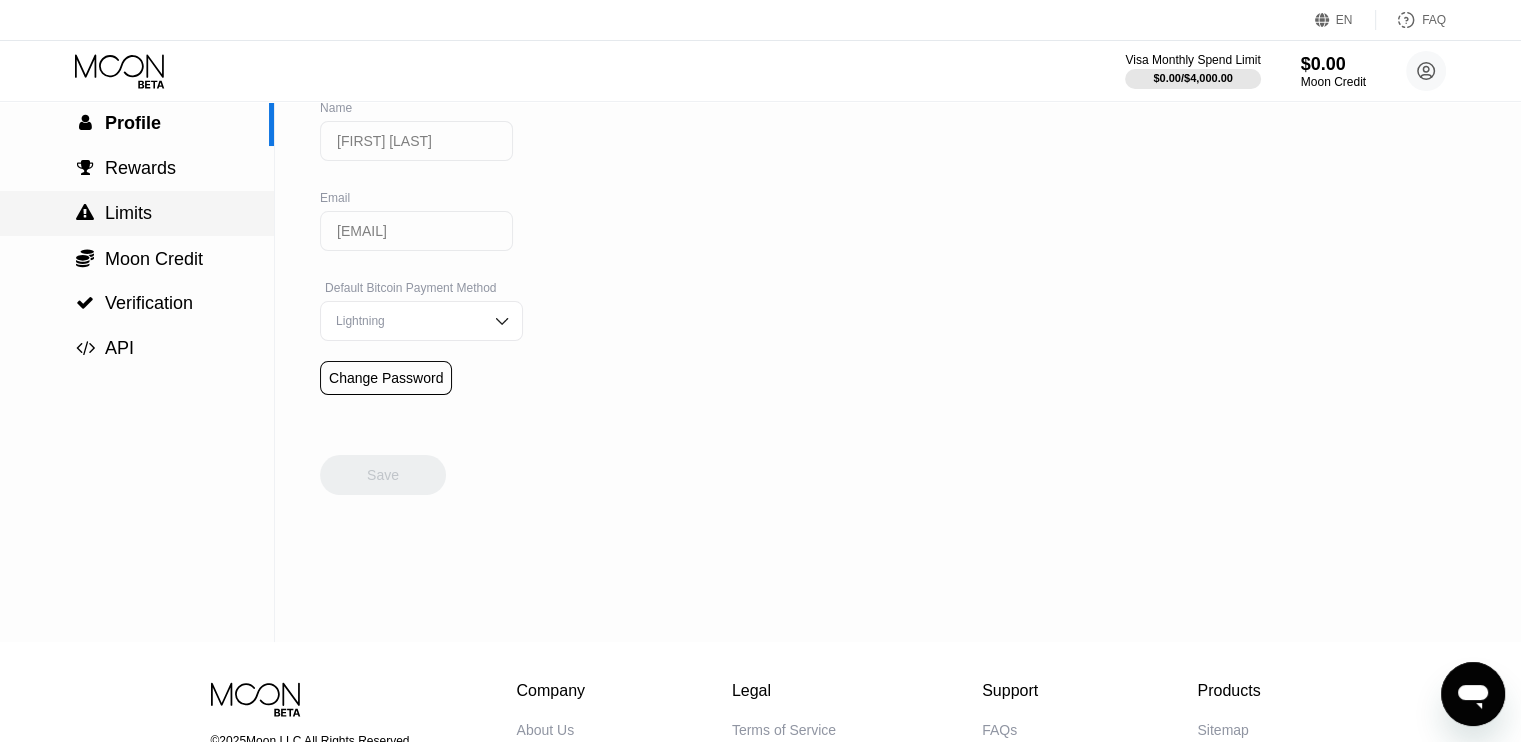 click on " Limits" at bounding box center [137, 213] 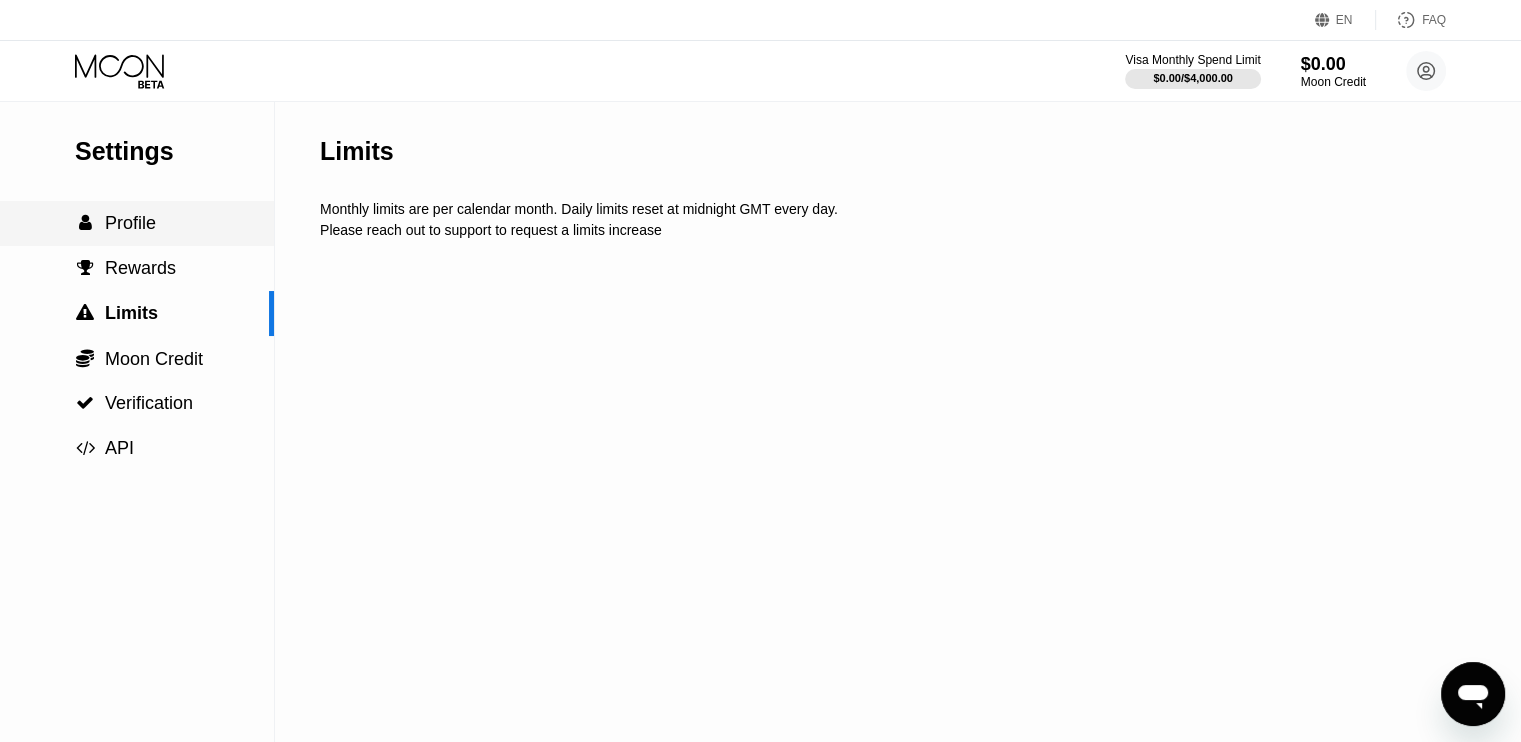 scroll, scrollTop: 0, scrollLeft: 0, axis: both 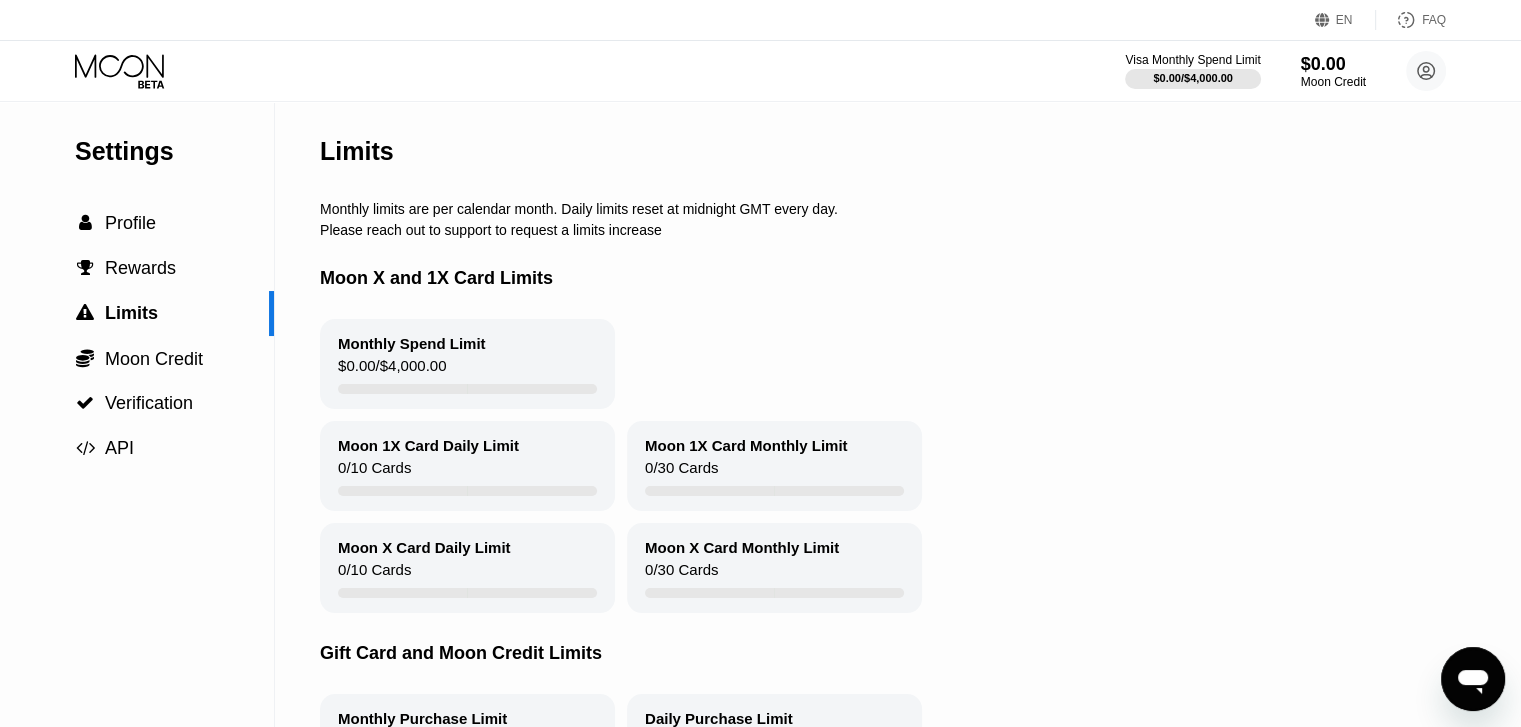 click on "Settings  Profile  Rewards  Limits  Moon Credit  Verification  API" at bounding box center (137, 286) 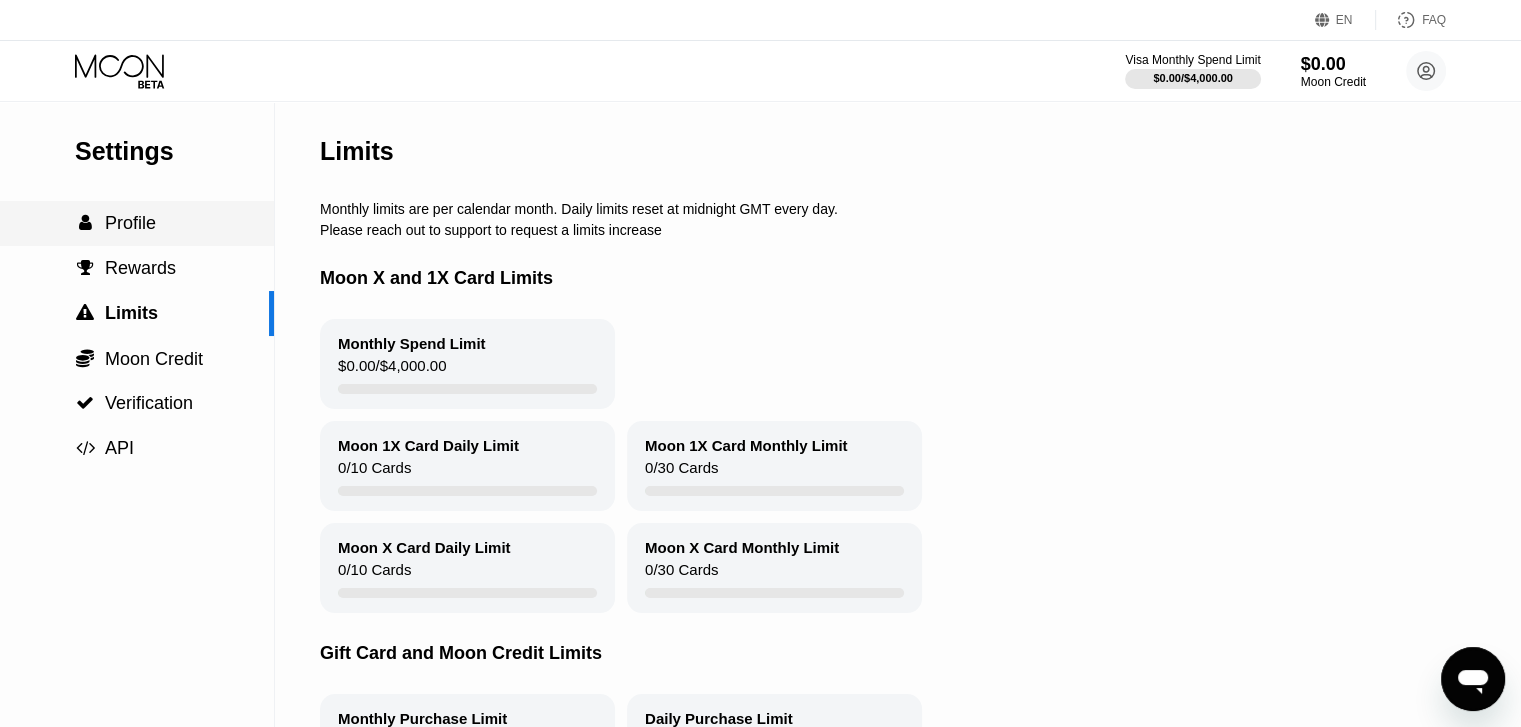 click on " Profile" at bounding box center [137, 223] 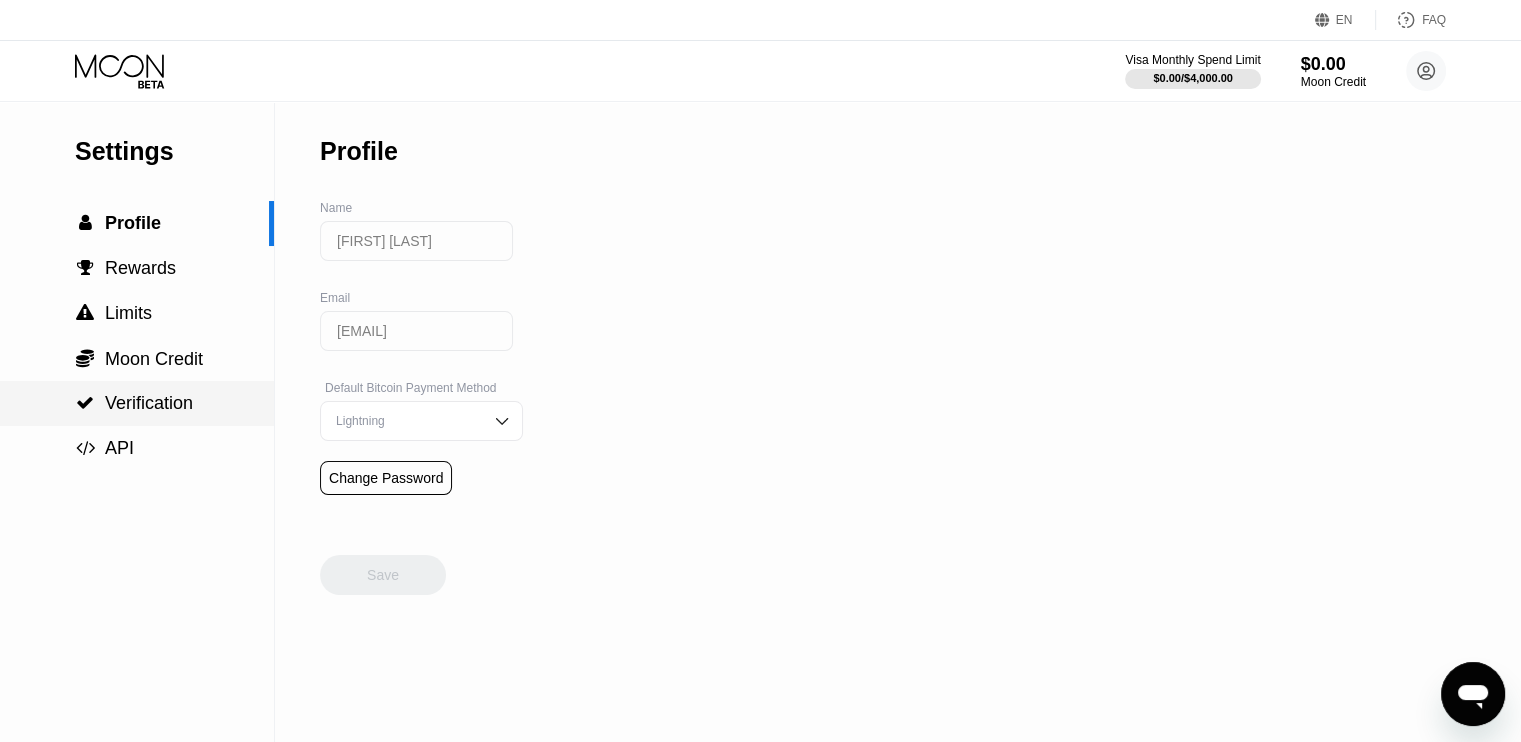 click on " Verification" at bounding box center (137, 403) 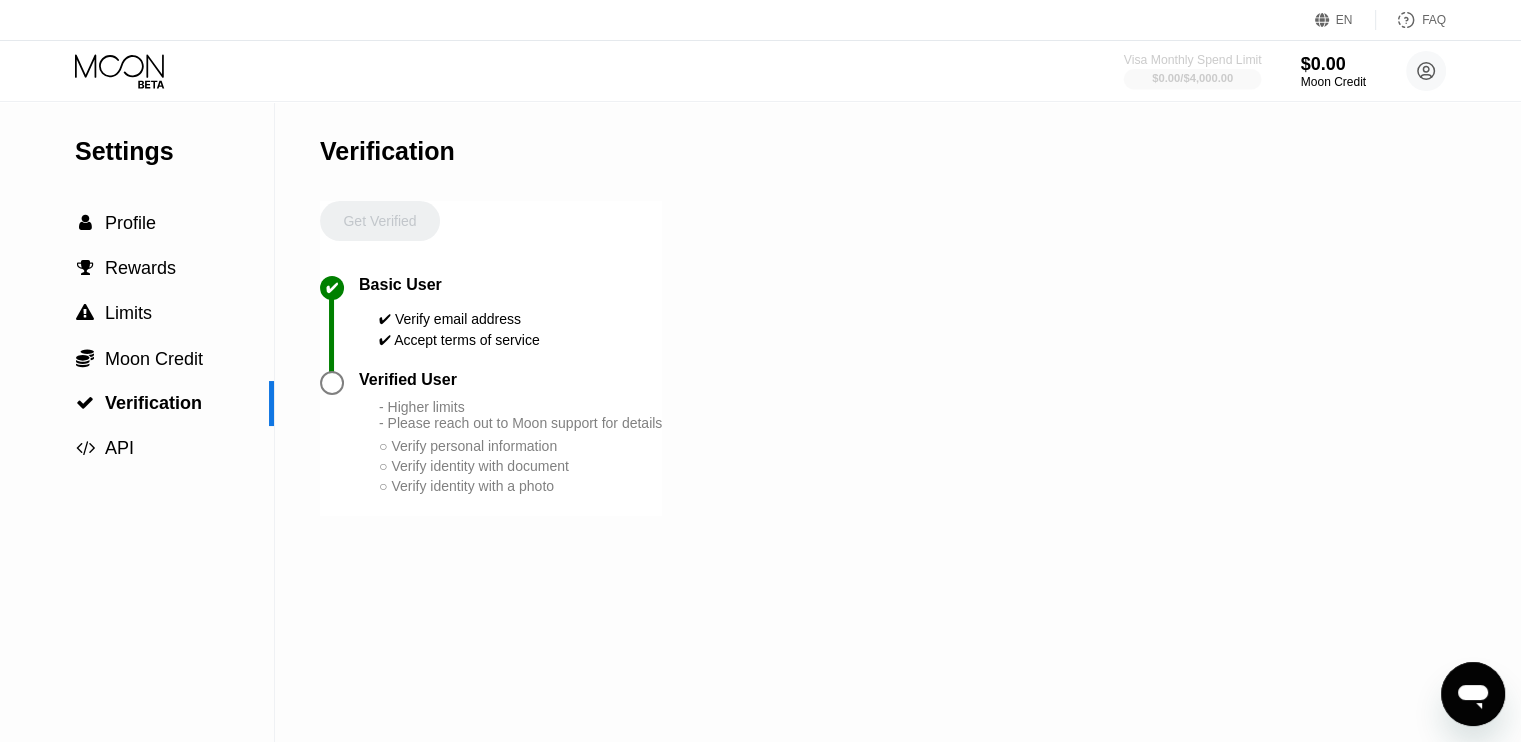 click on "$0.00 / $4,000.00" at bounding box center [1192, 78] 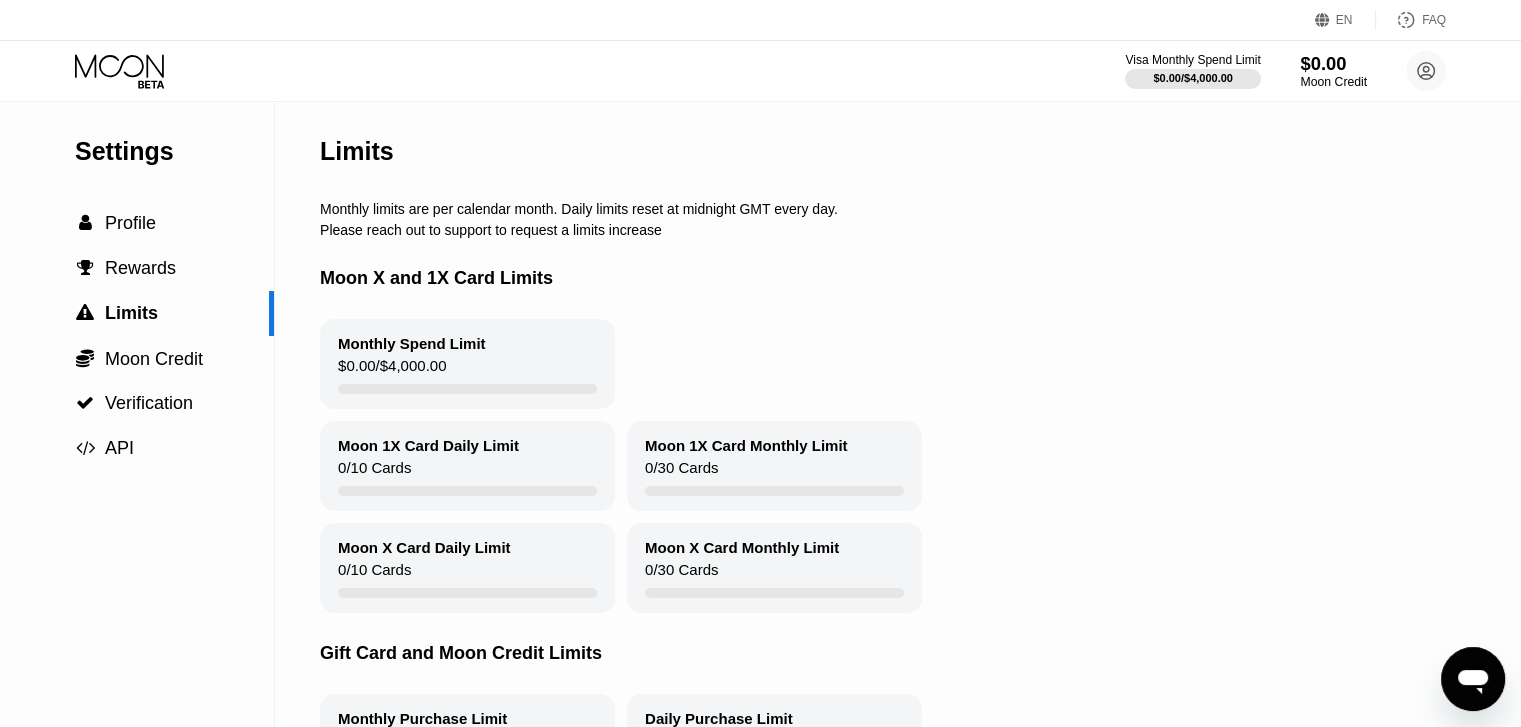 click on "$0.00" at bounding box center [1333, 63] 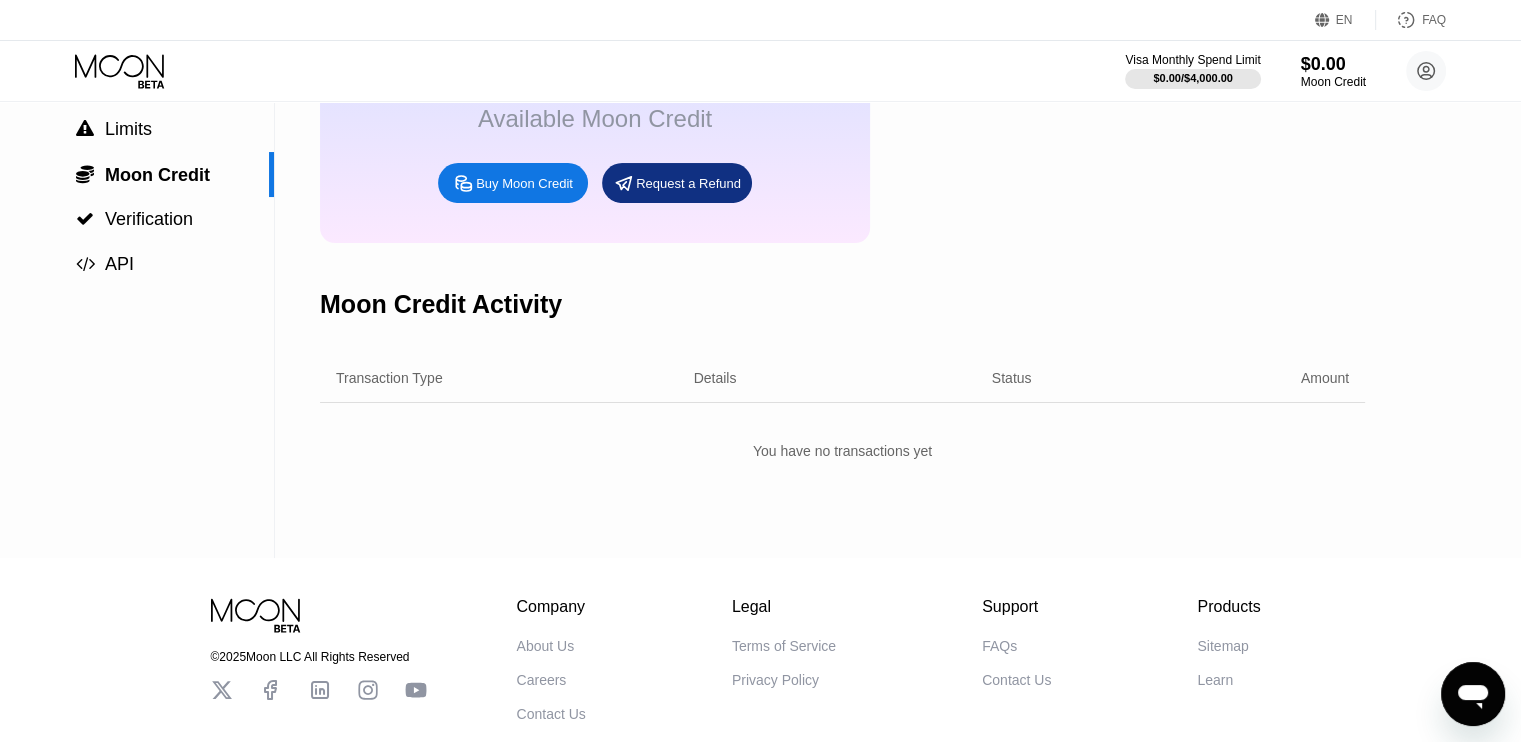 scroll, scrollTop: 200, scrollLeft: 0, axis: vertical 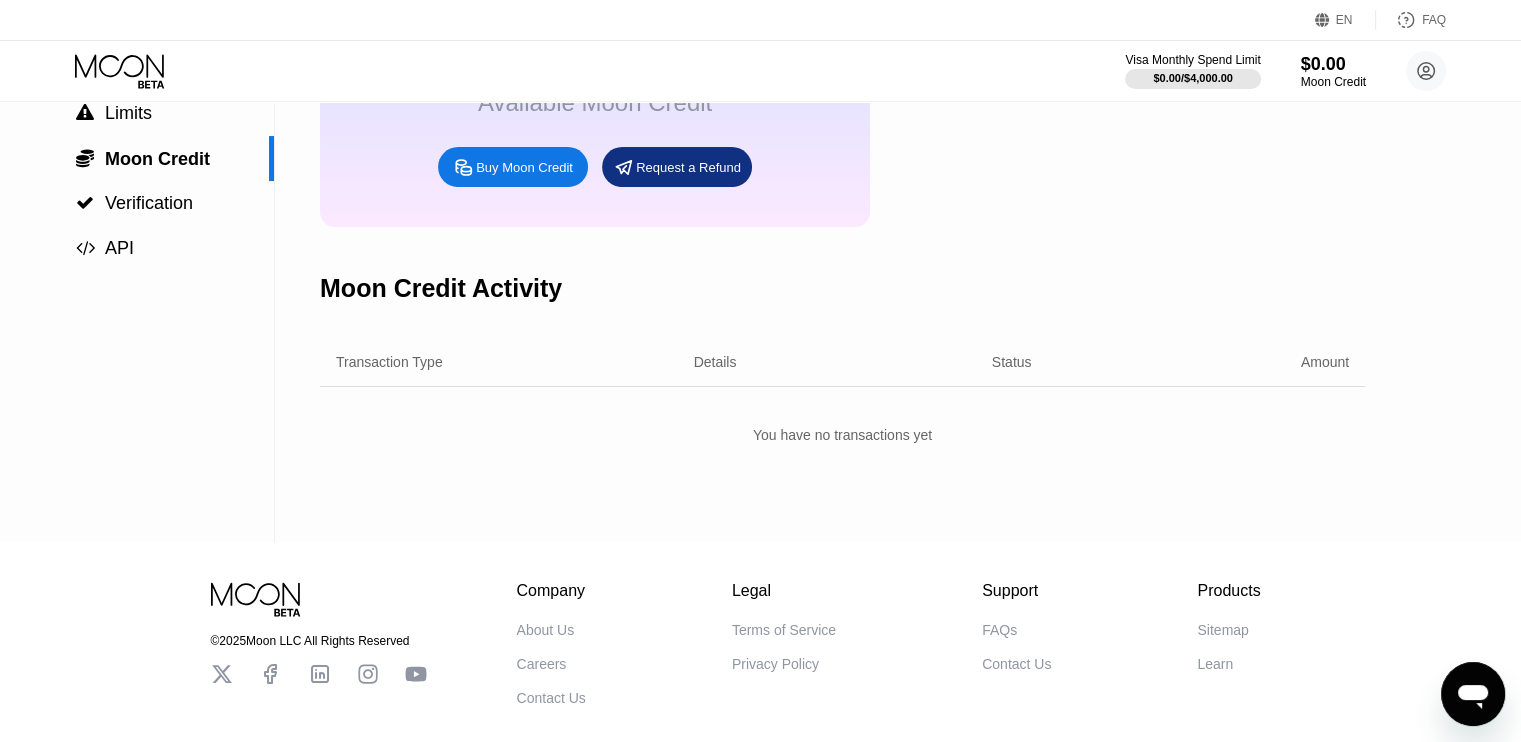 click on "Transaction Type Details Status Amount" at bounding box center (842, 362) 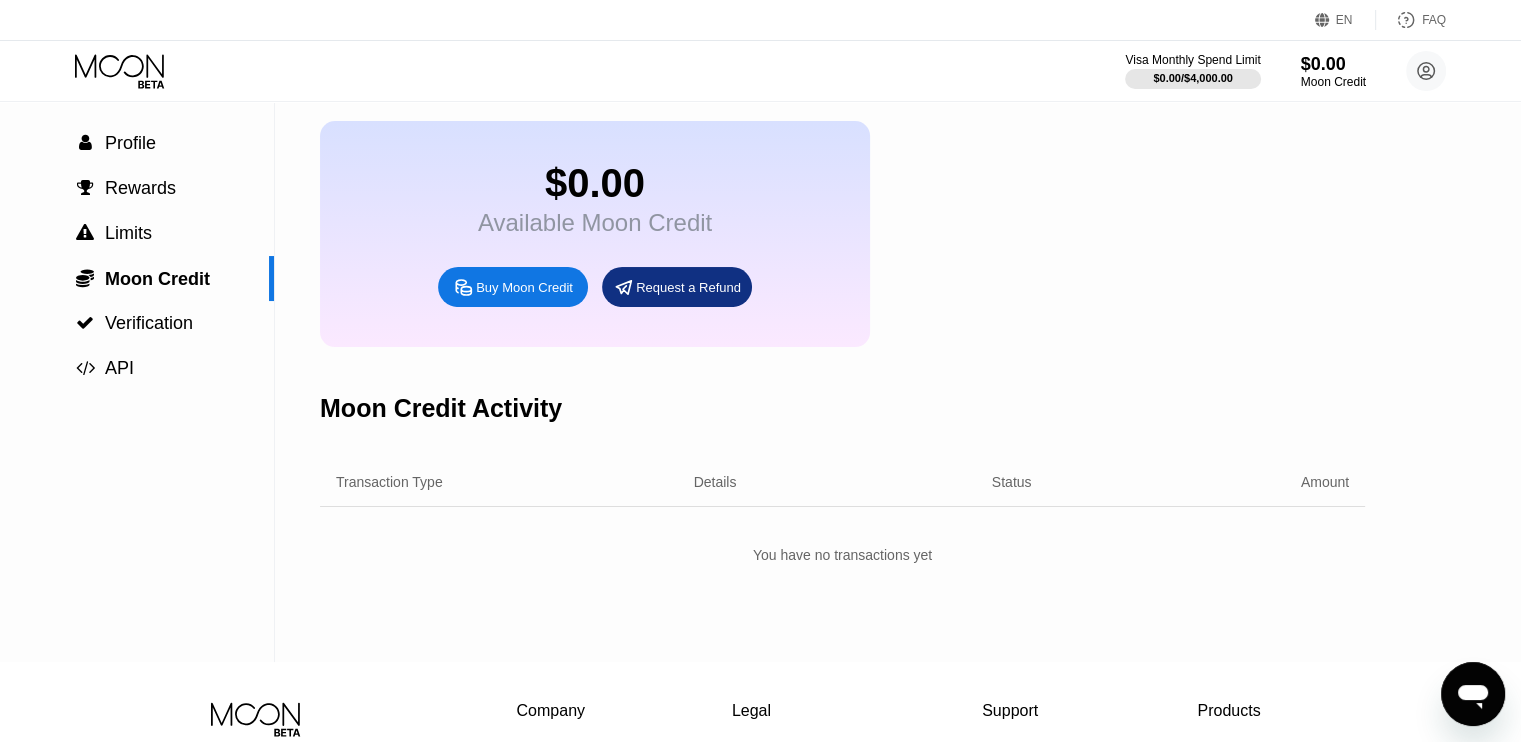 scroll, scrollTop: 0, scrollLeft: 0, axis: both 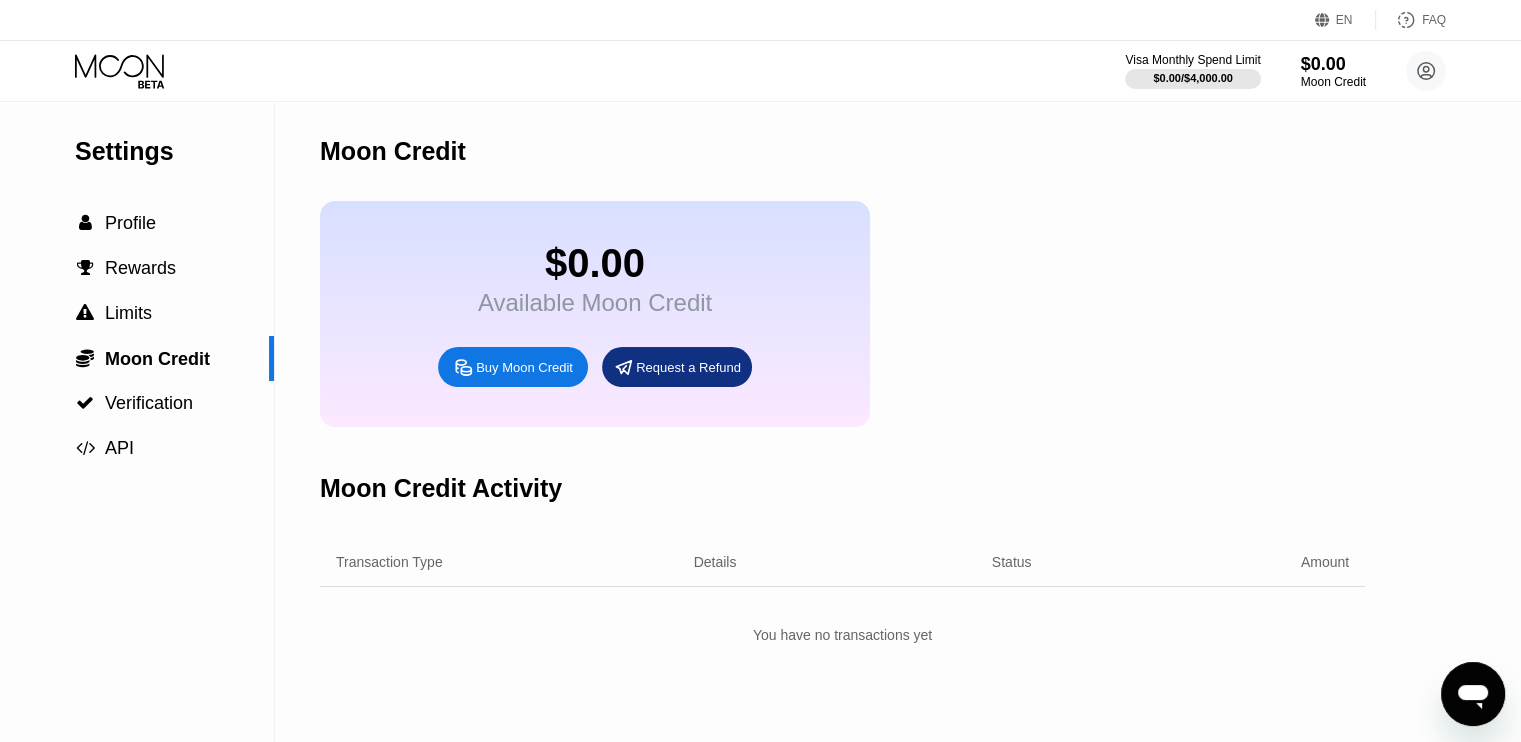 click on "Buy Moon Credit" at bounding box center [524, 367] 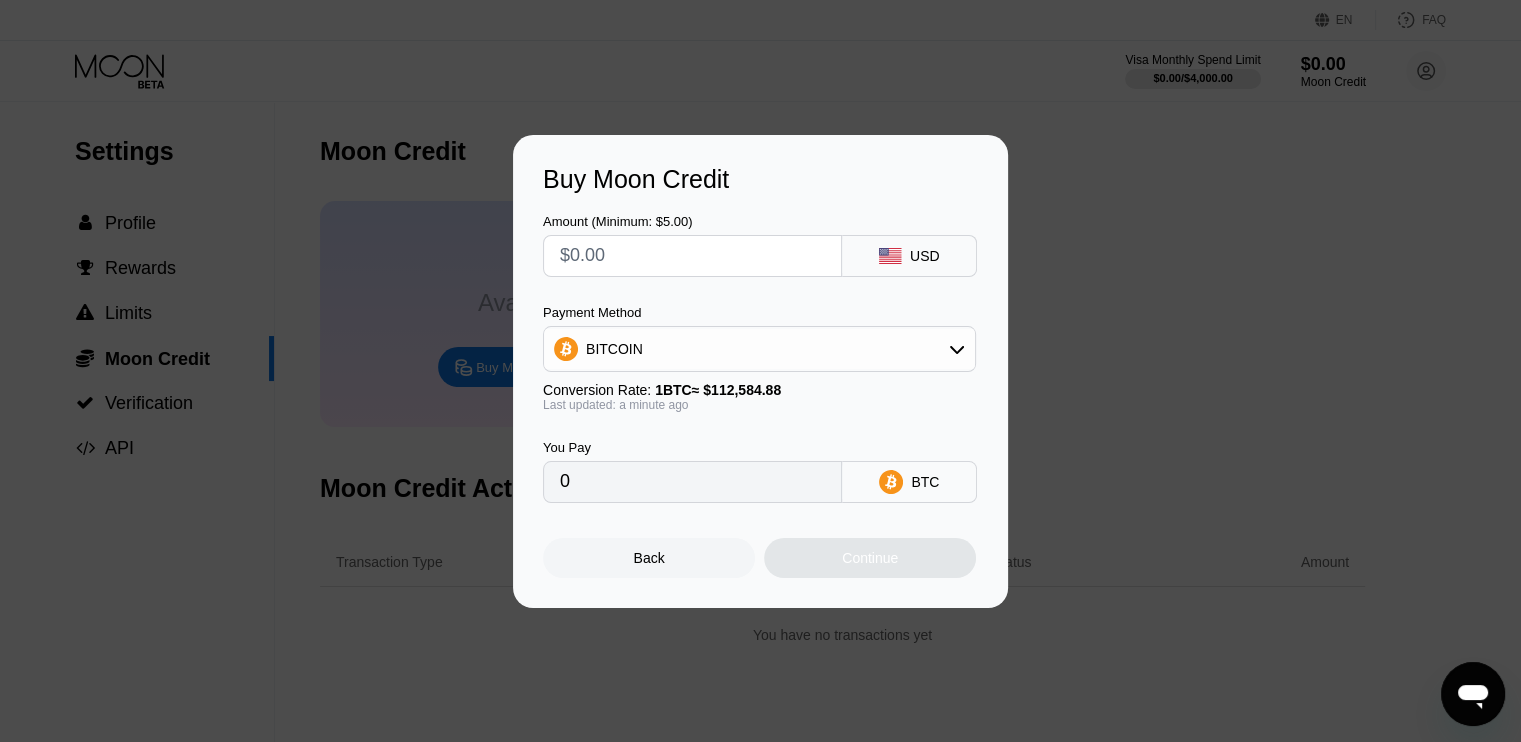 click on "BITCOIN" at bounding box center (759, 349) 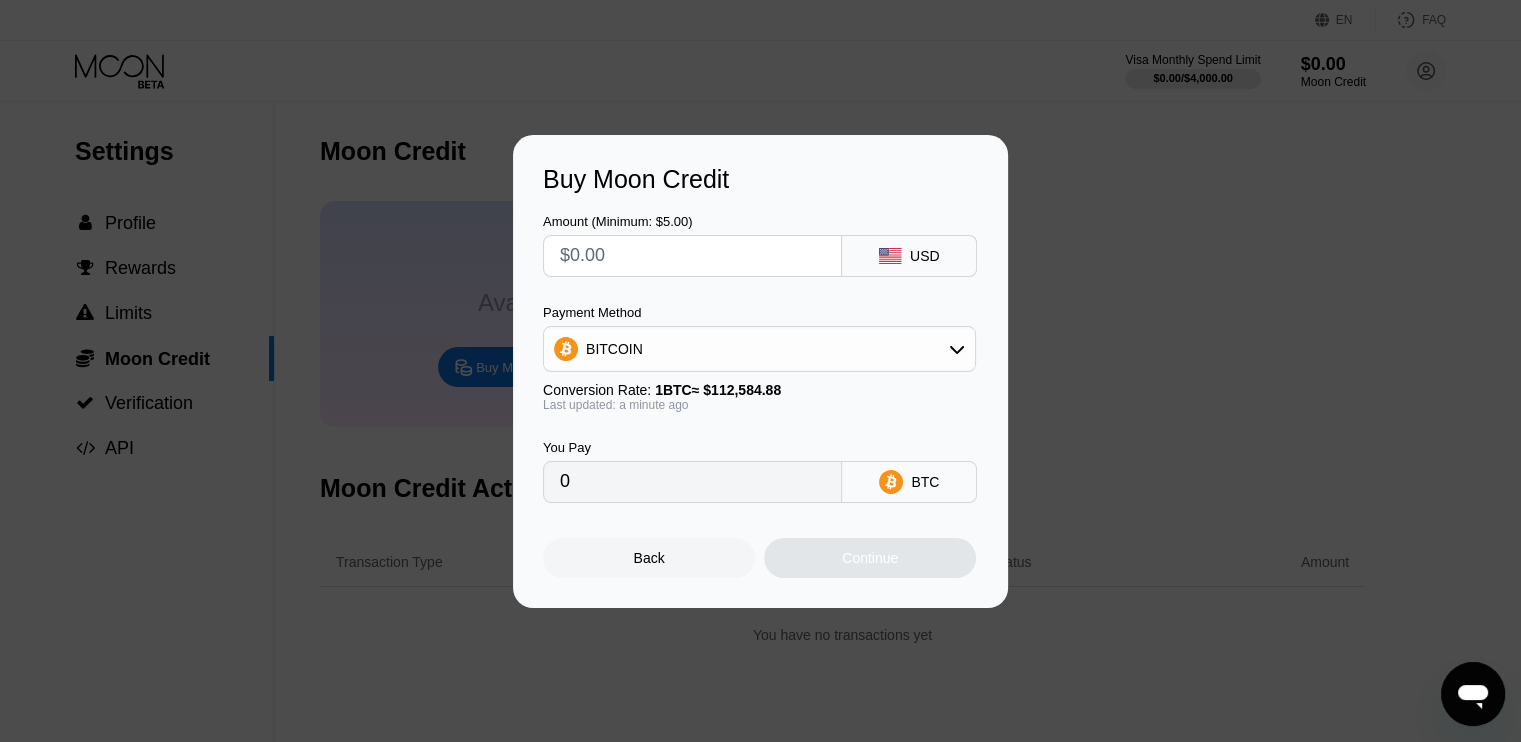click on "BITCOIN" at bounding box center [759, 349] 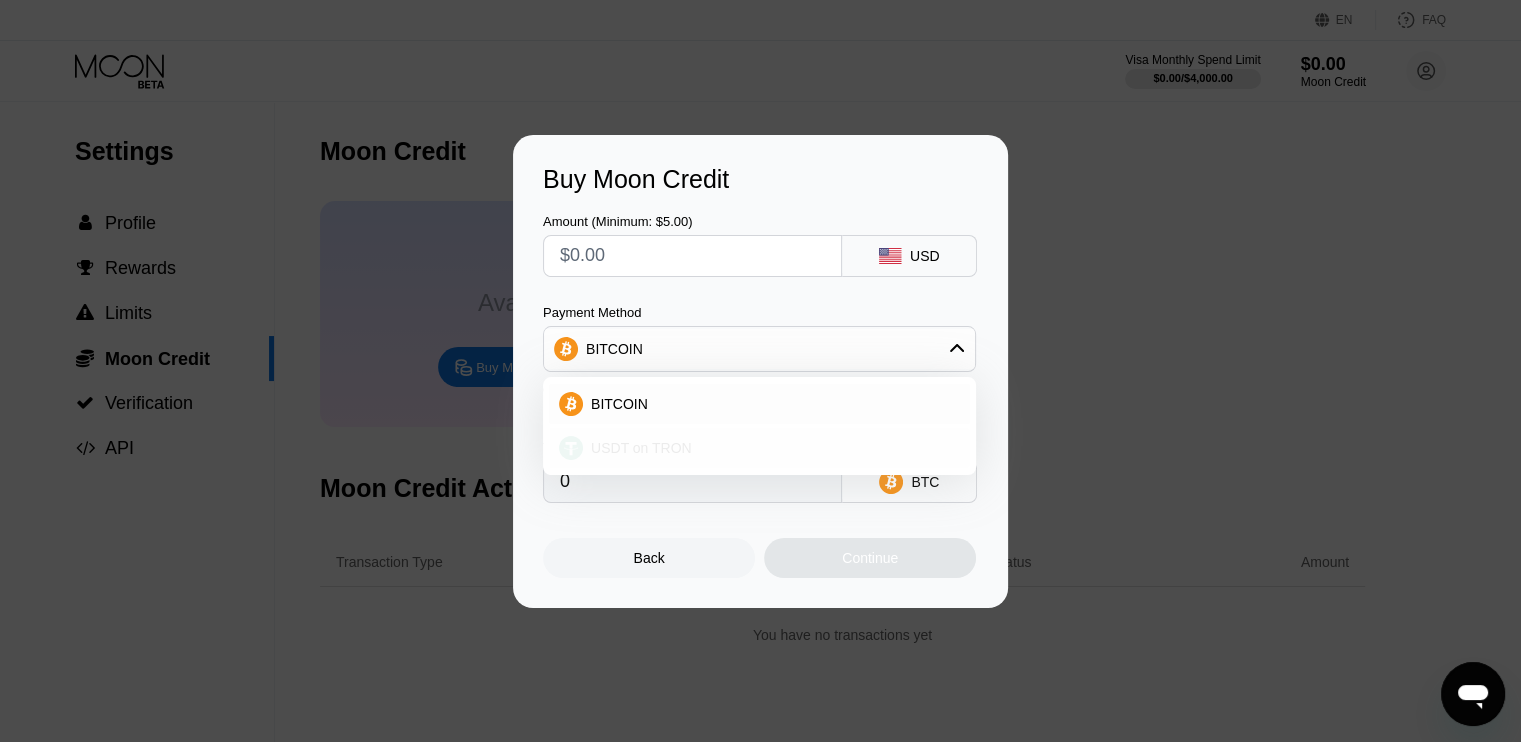 click on "USDT on TRON" at bounding box center (759, 448) 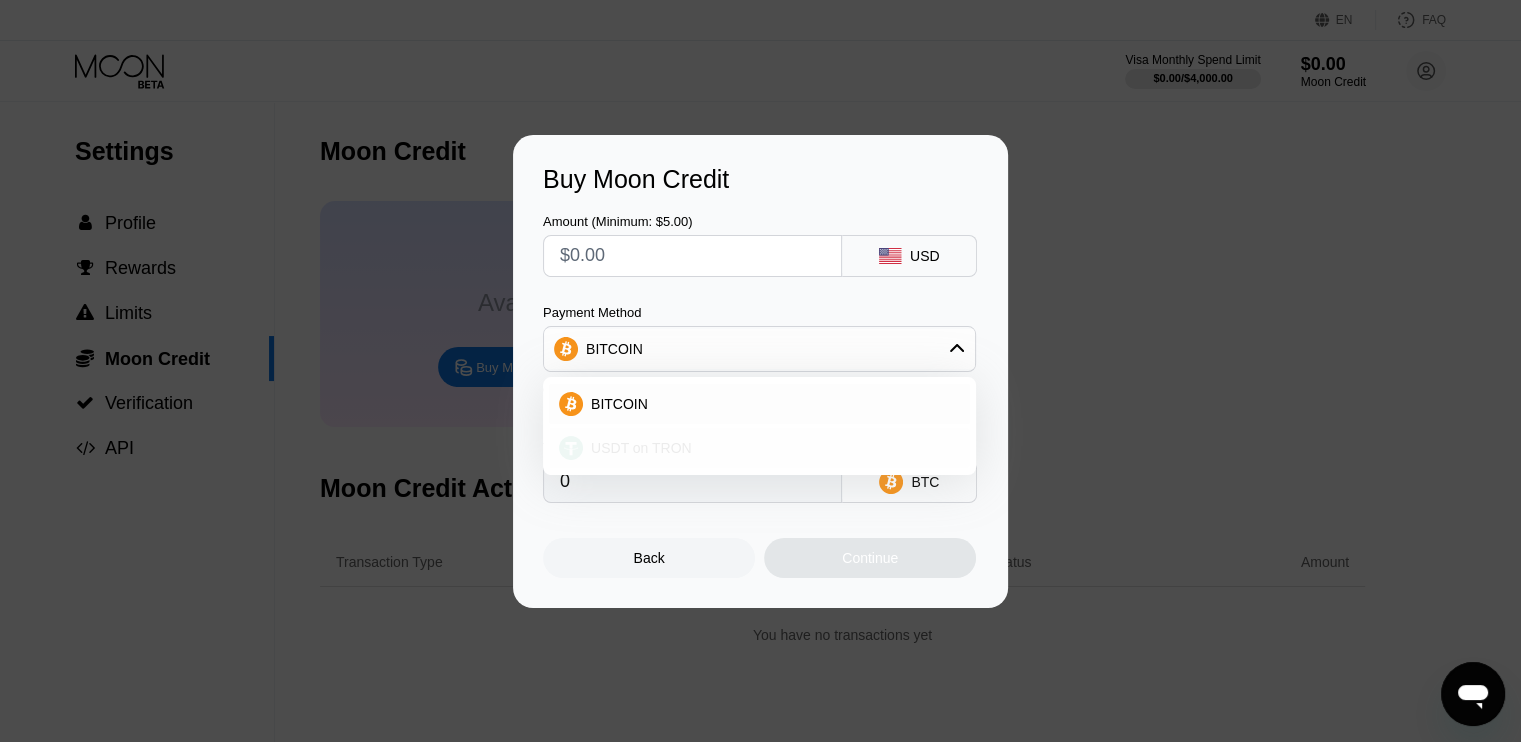 type on "0.00" 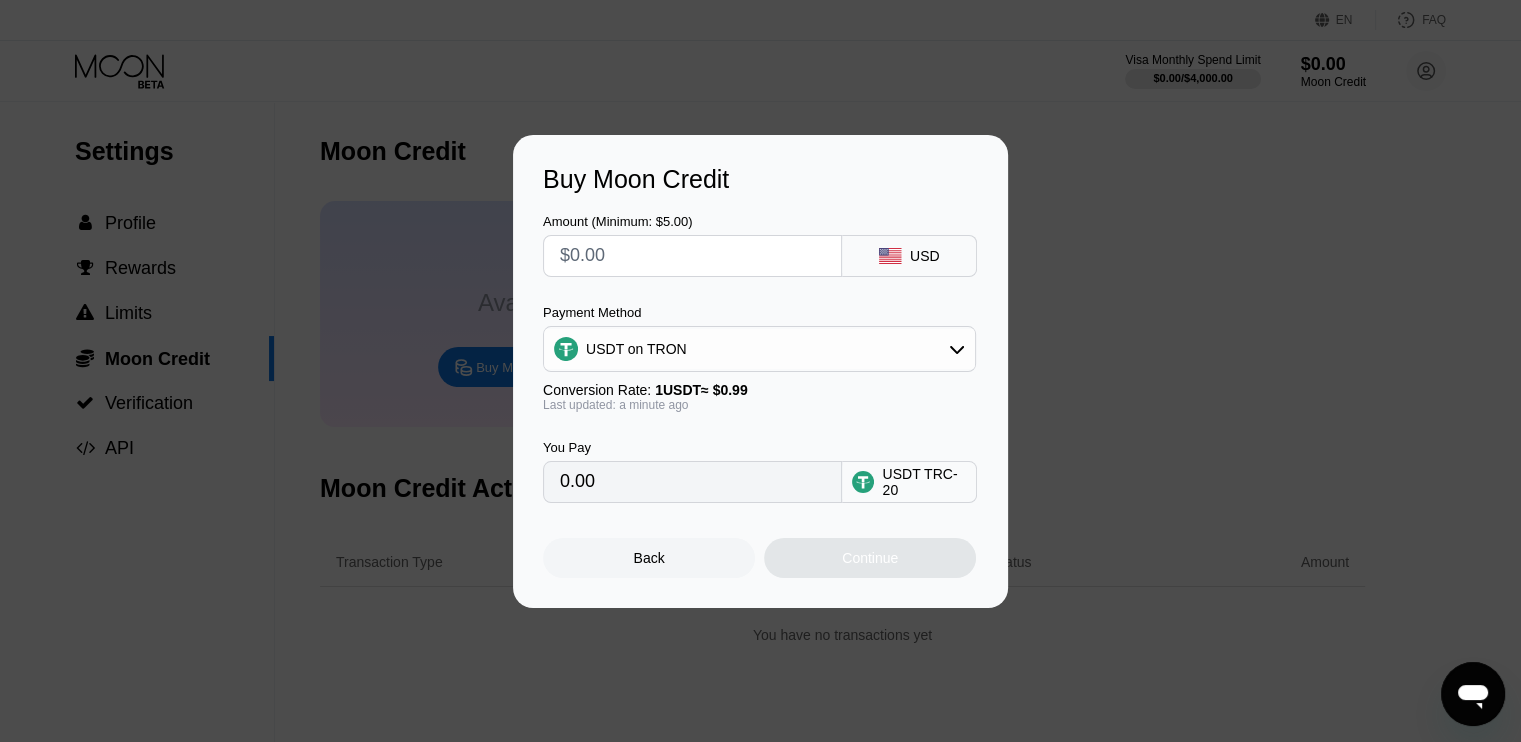 drag, startPoint x: 675, startPoint y: 484, endPoint x: 512, endPoint y: 483, distance: 163.00307 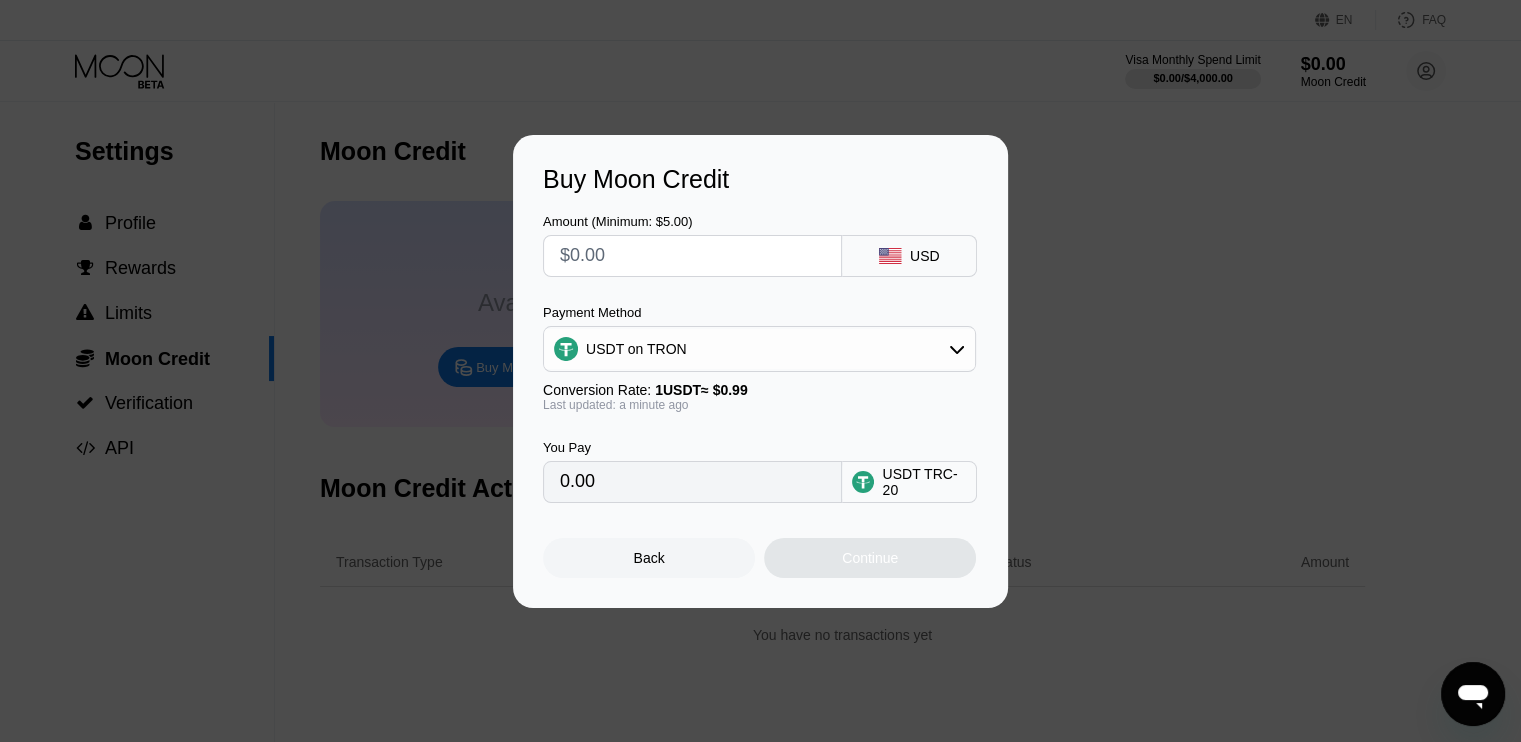 type on "$2" 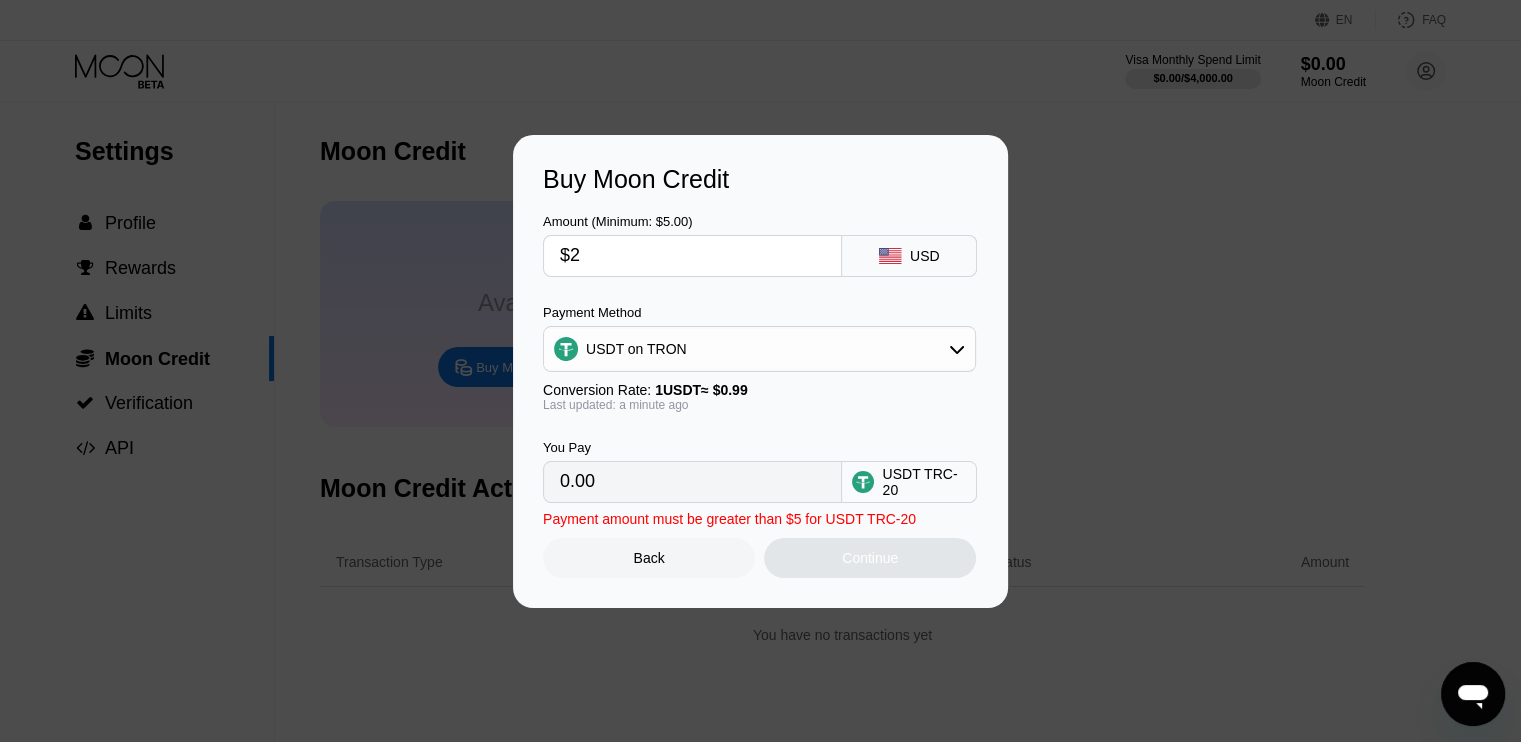 type on "2.02" 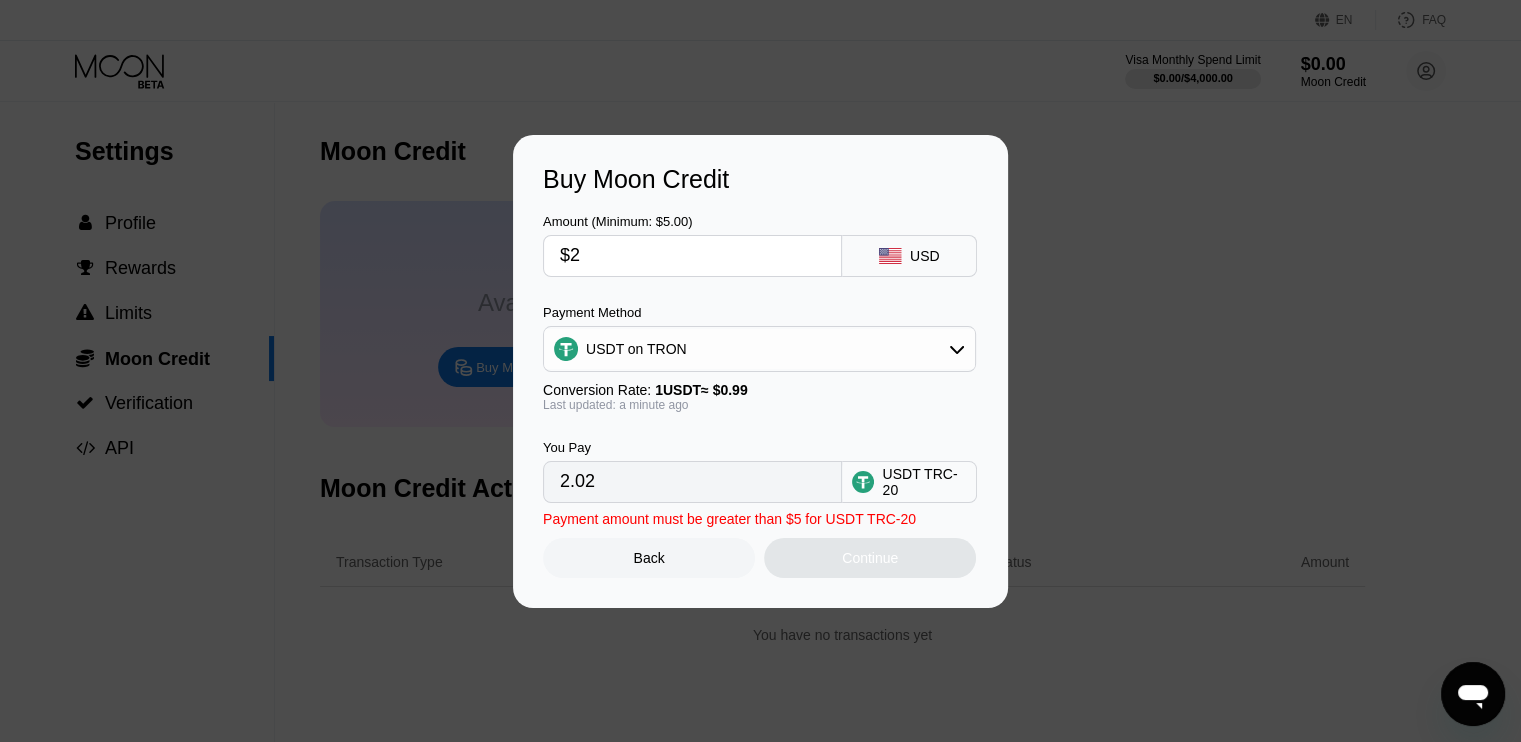 type on "$25" 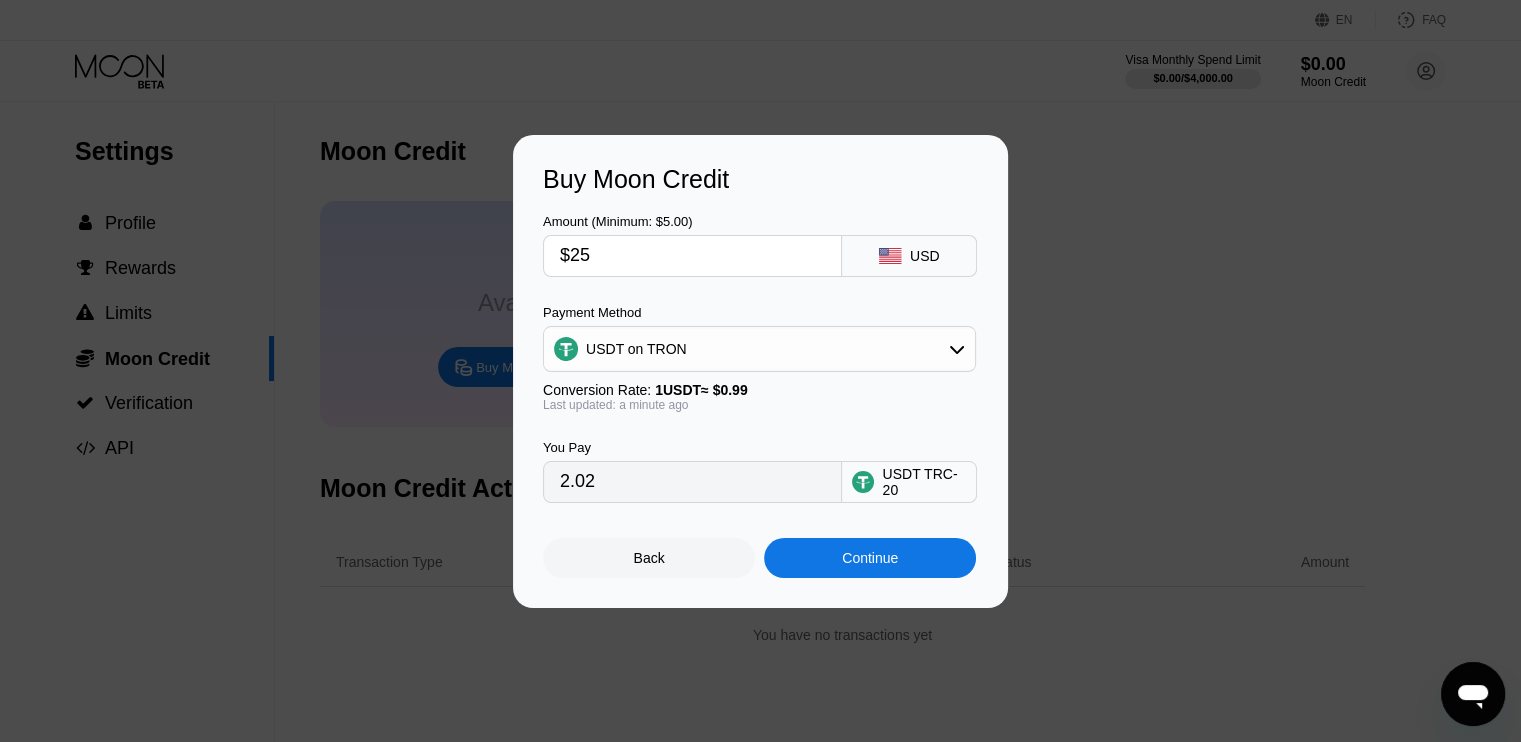 type on "25.25" 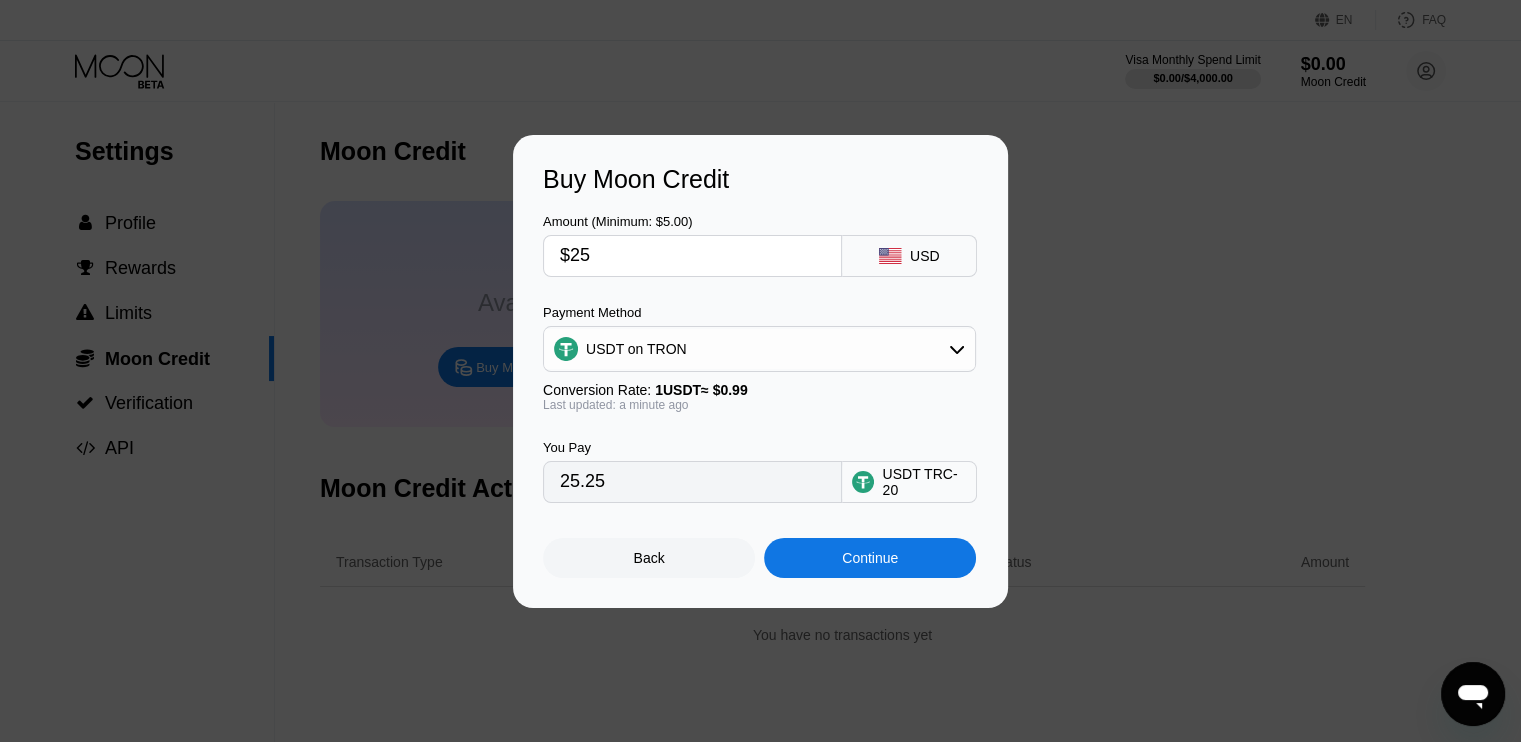 type on "$2" 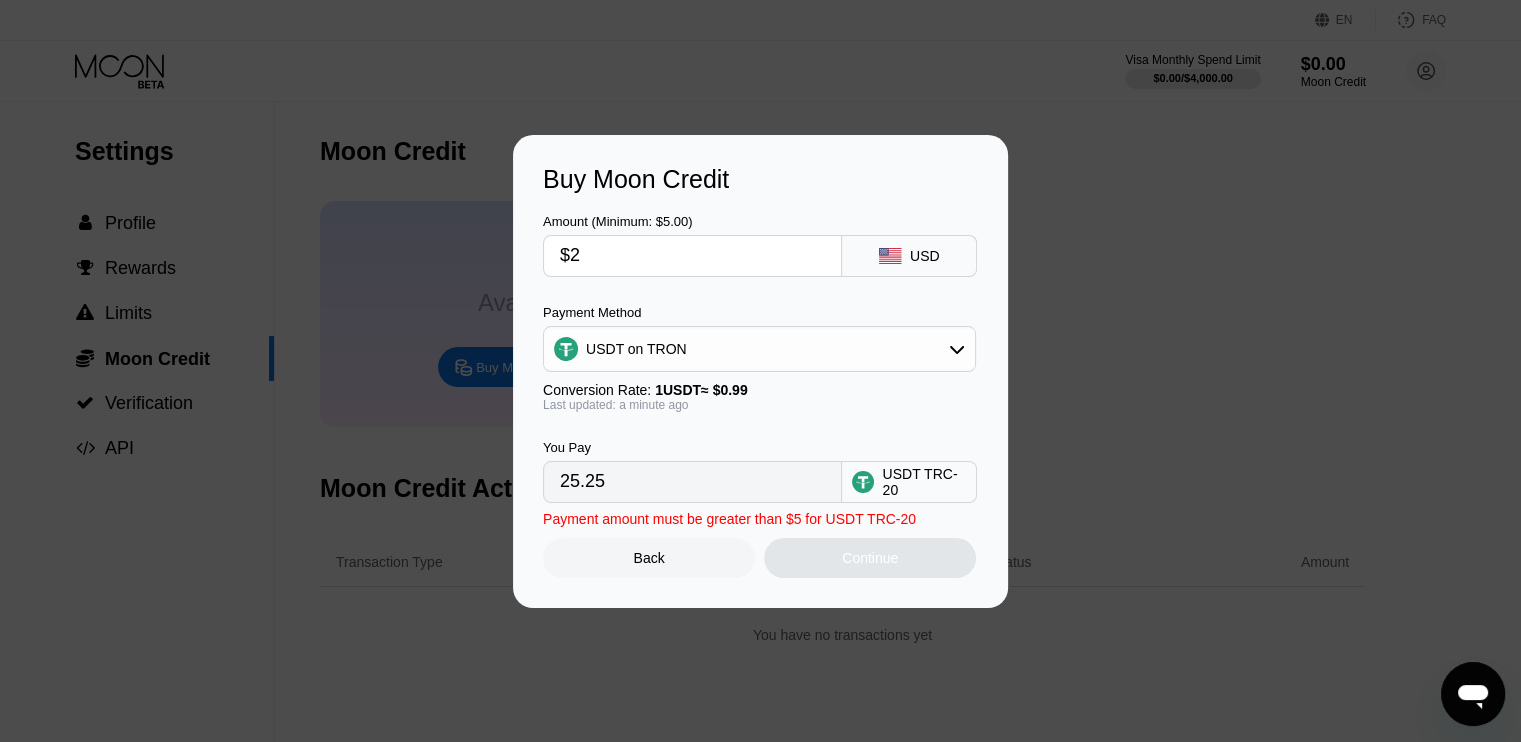 type on "2.02" 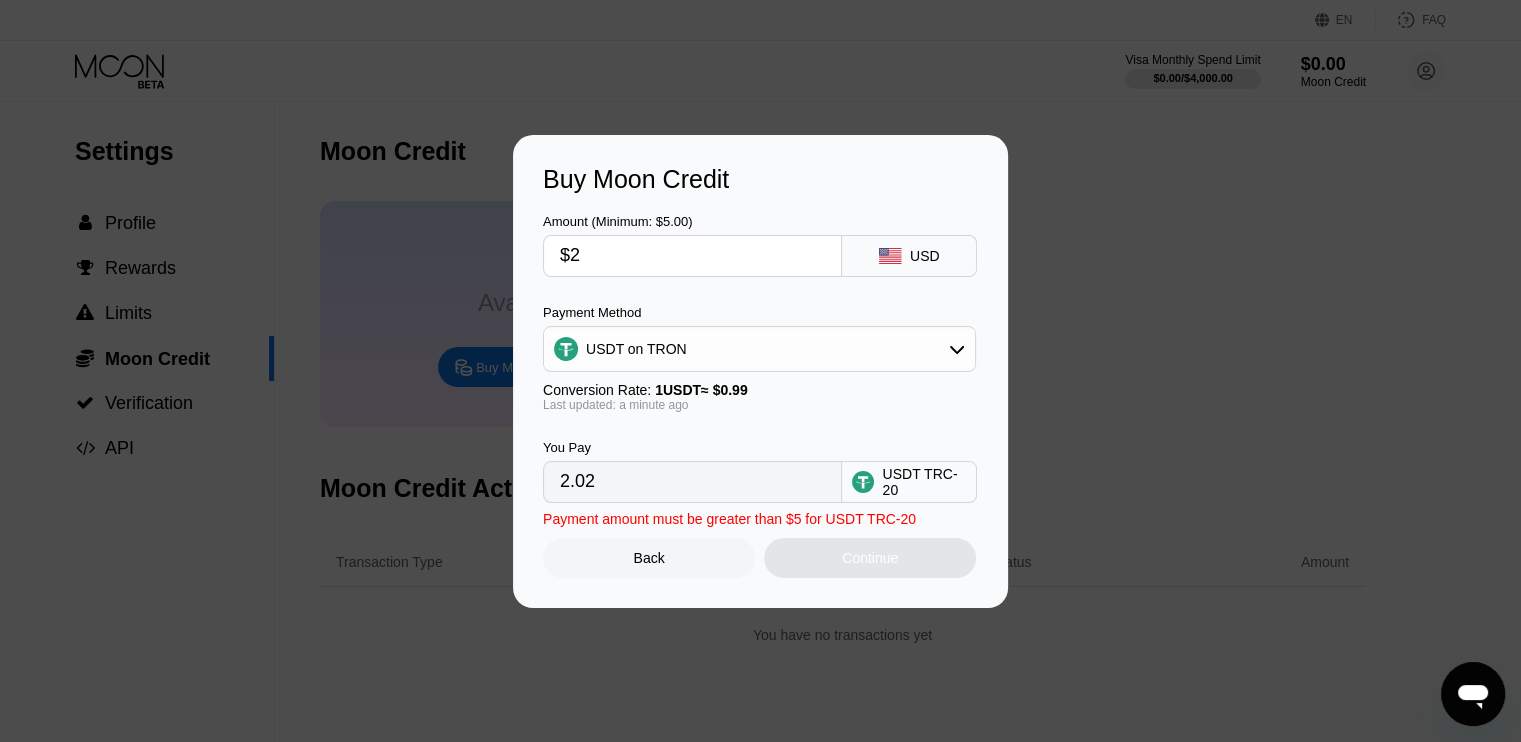 type 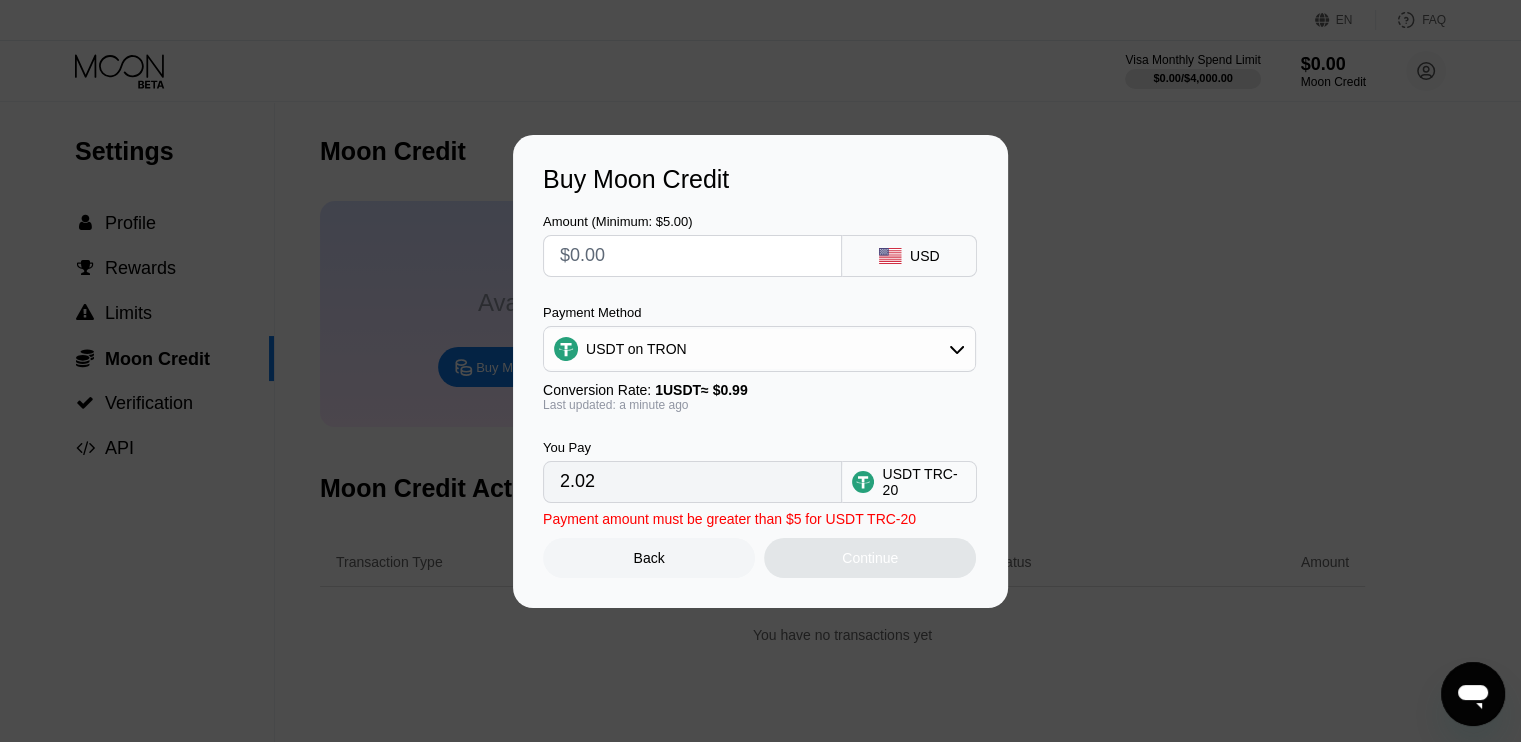 type on "0.00" 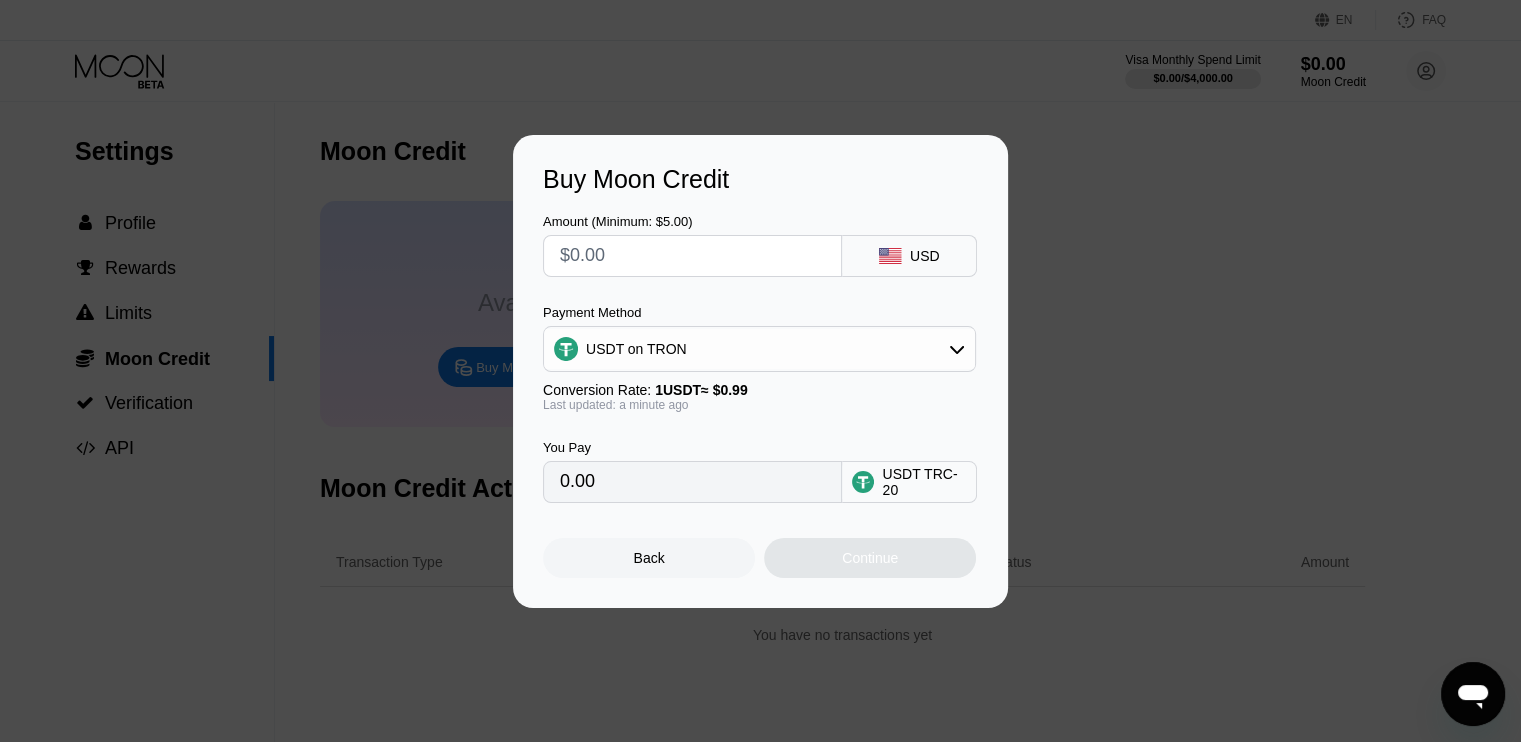 type on "$2" 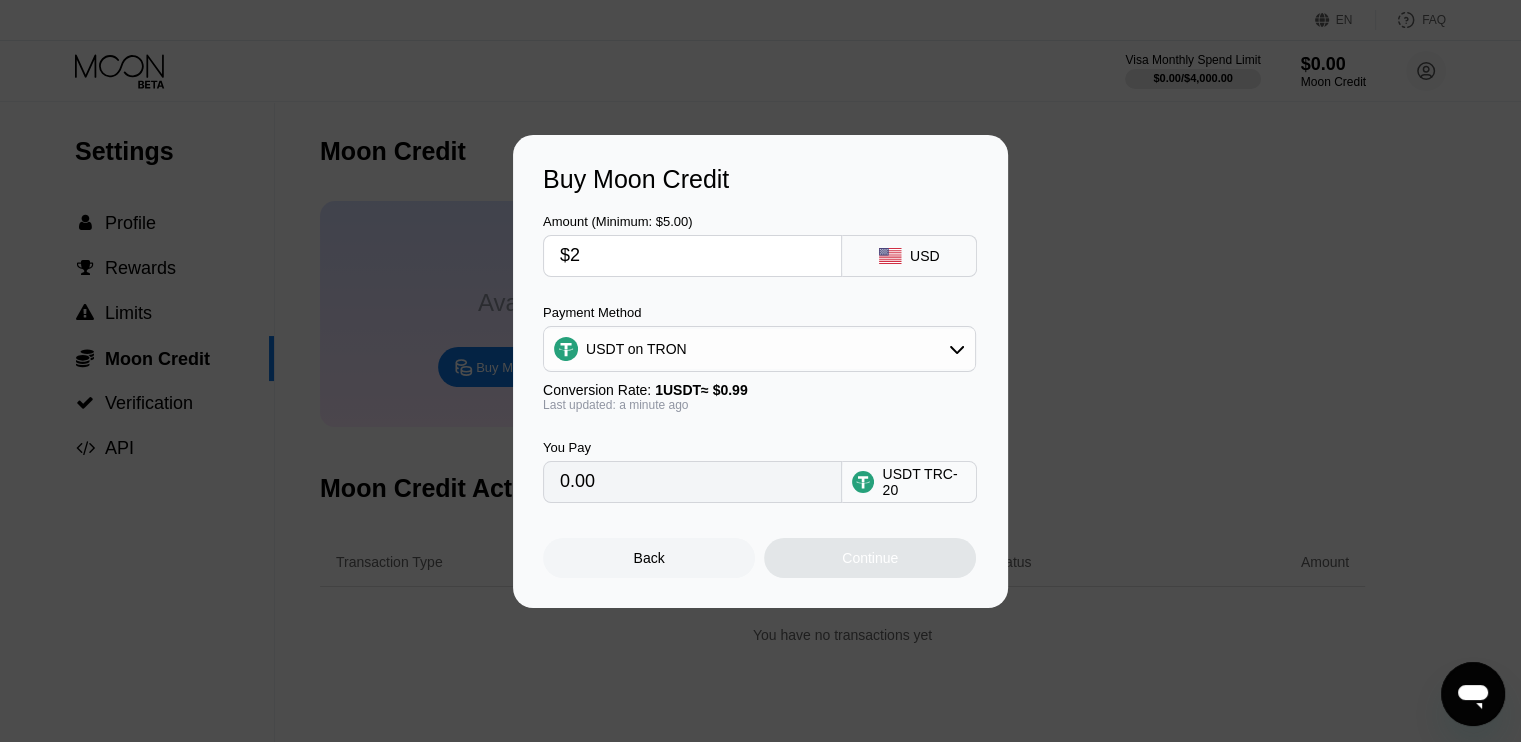 type on "2.02" 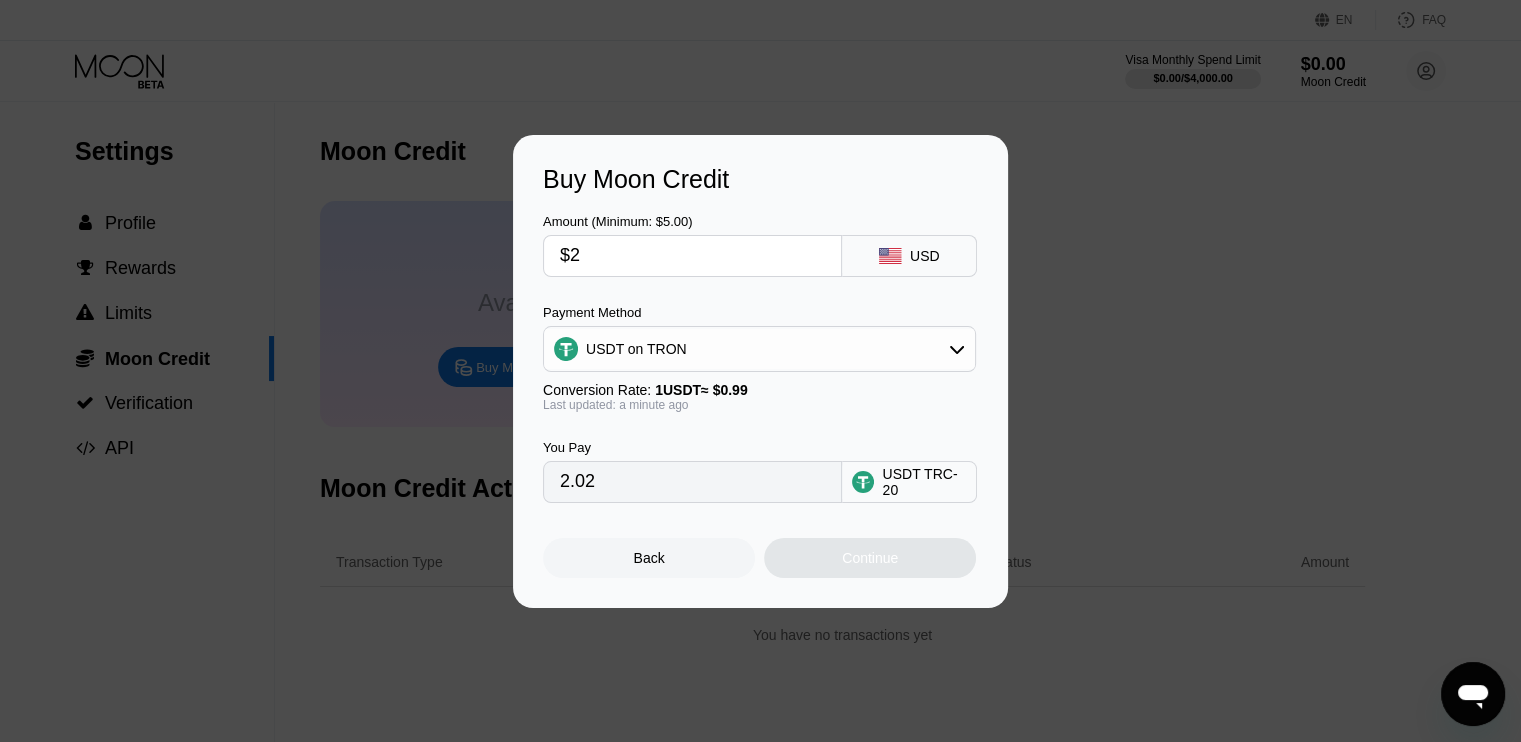 type on "$25" 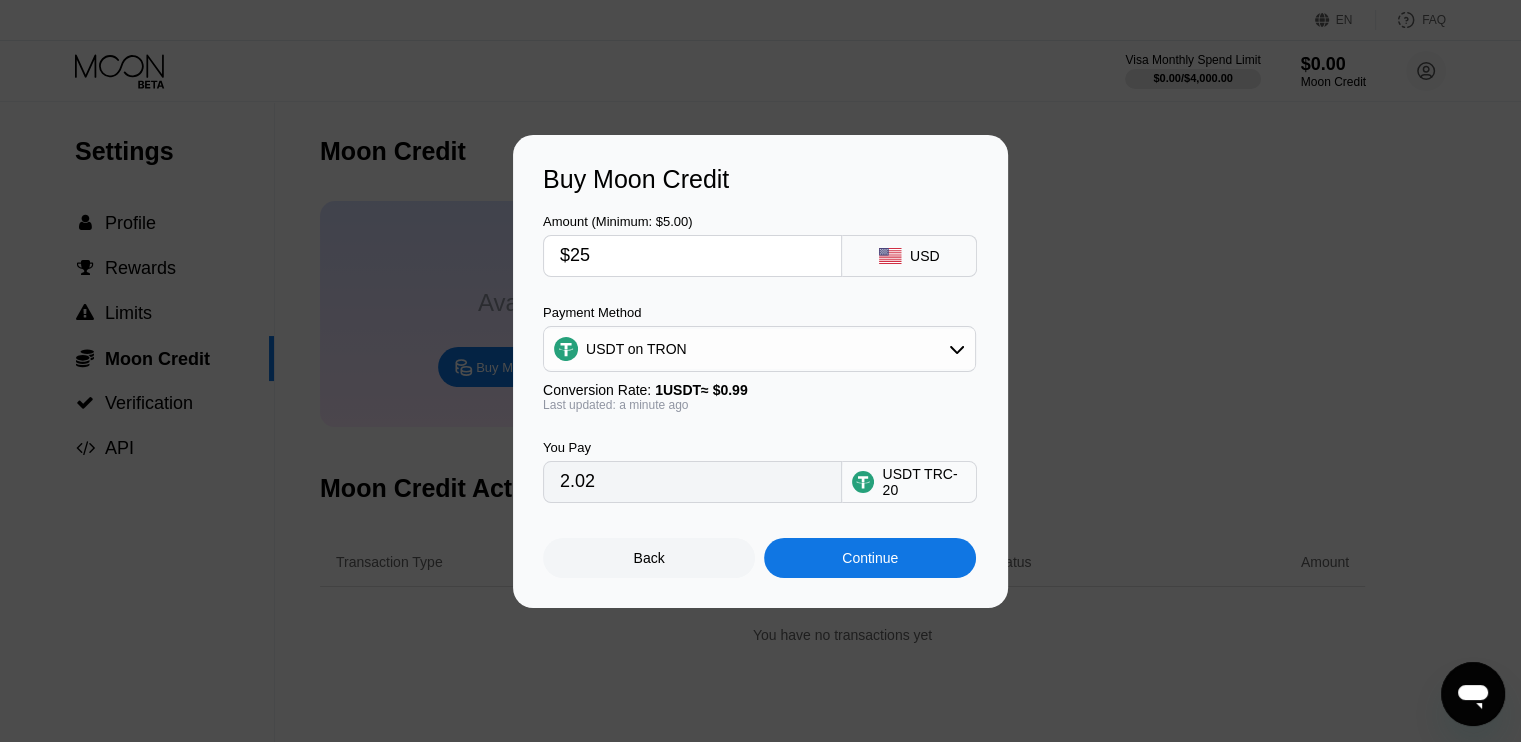 type on "25.25" 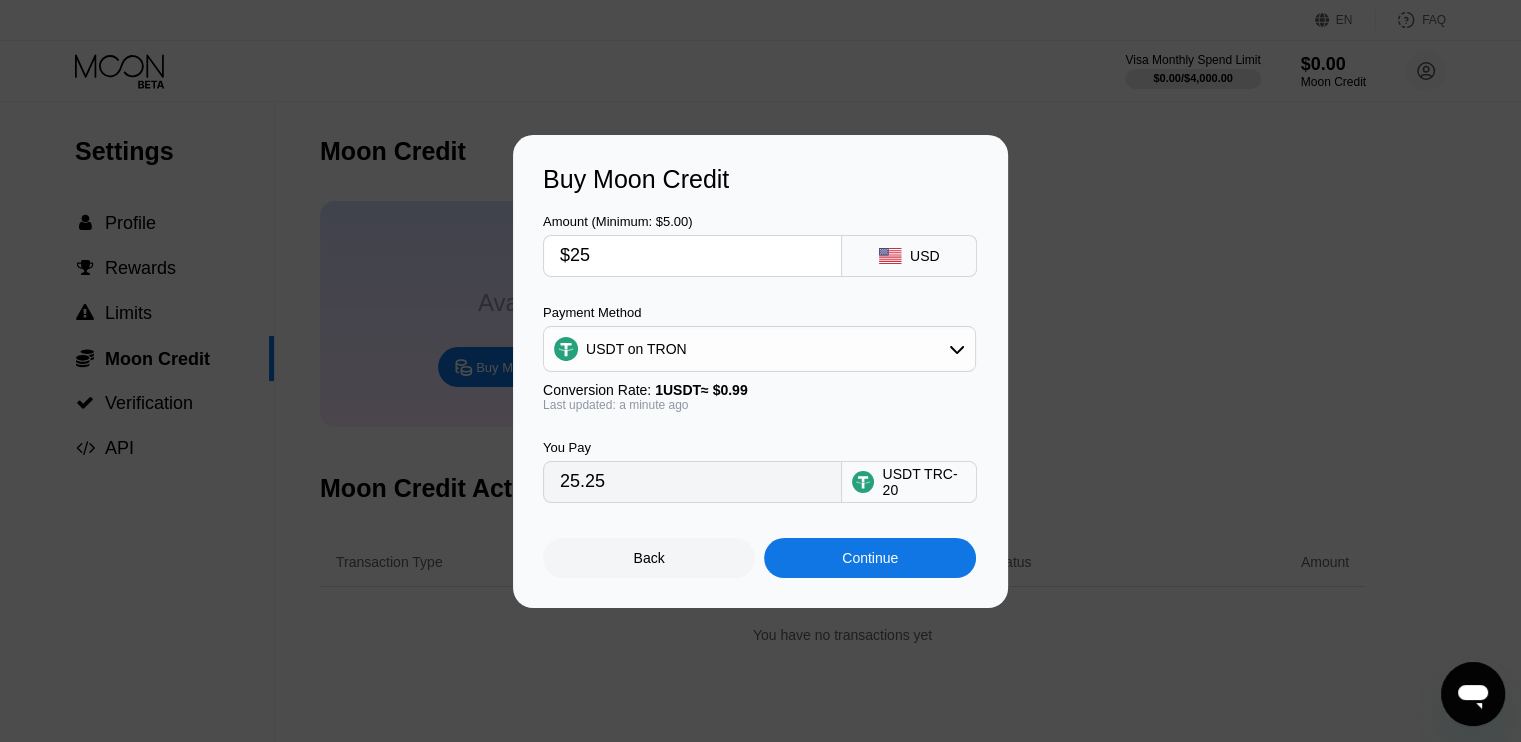 type on "$25" 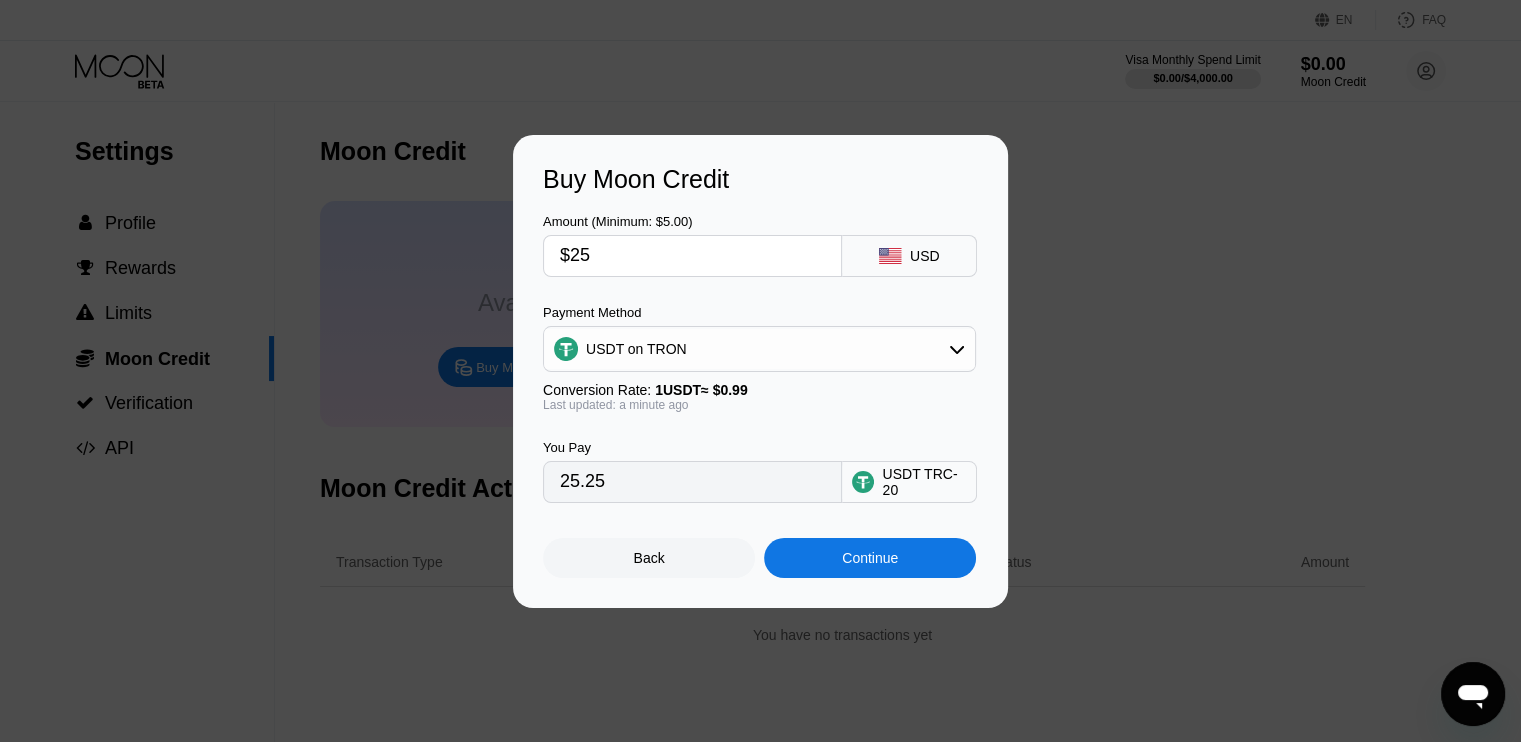 click on "Continue" at bounding box center (870, 558) 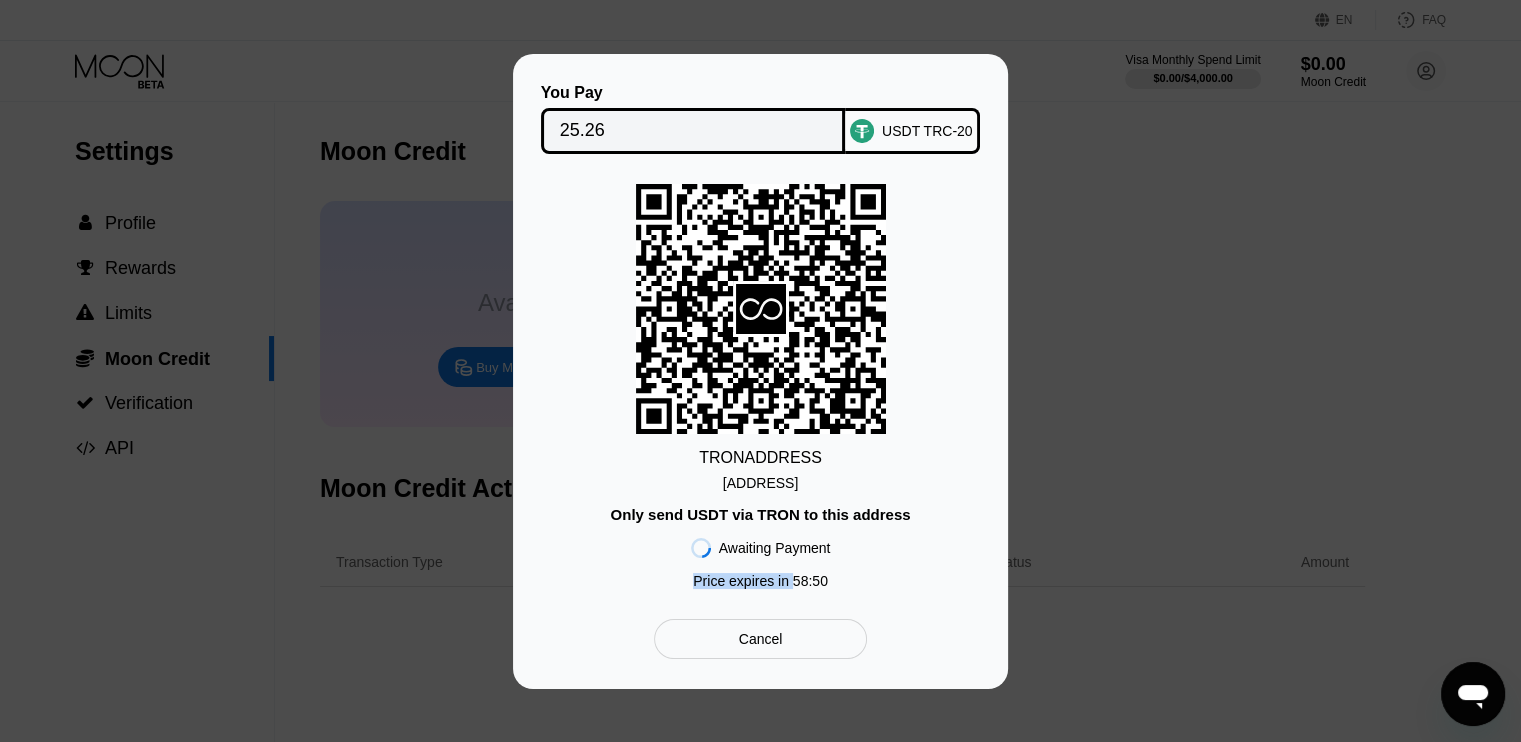 drag, startPoint x: 688, startPoint y: 575, endPoint x: 857, endPoint y: 579, distance: 169.04733 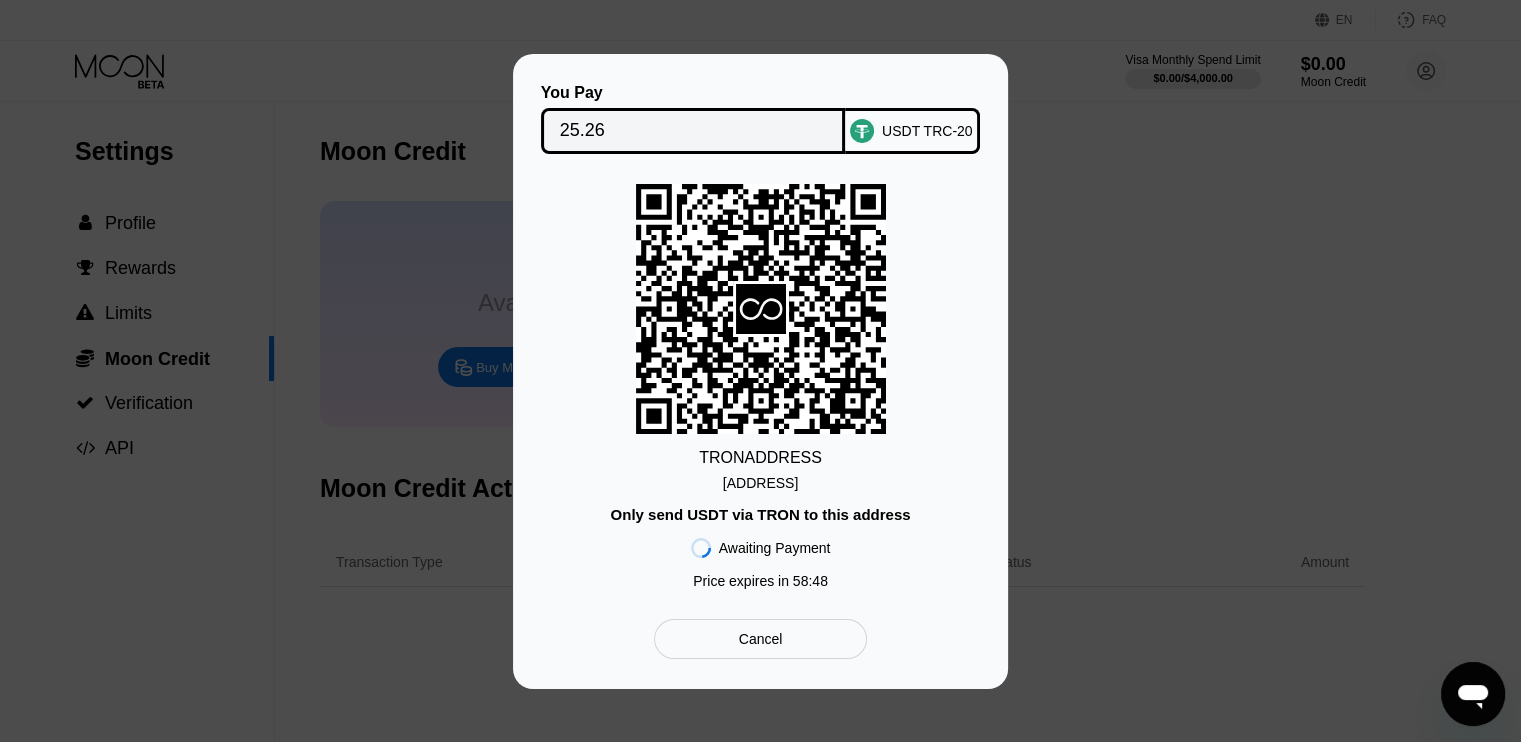 click on "[ADDRESS]" at bounding box center [760, 483] 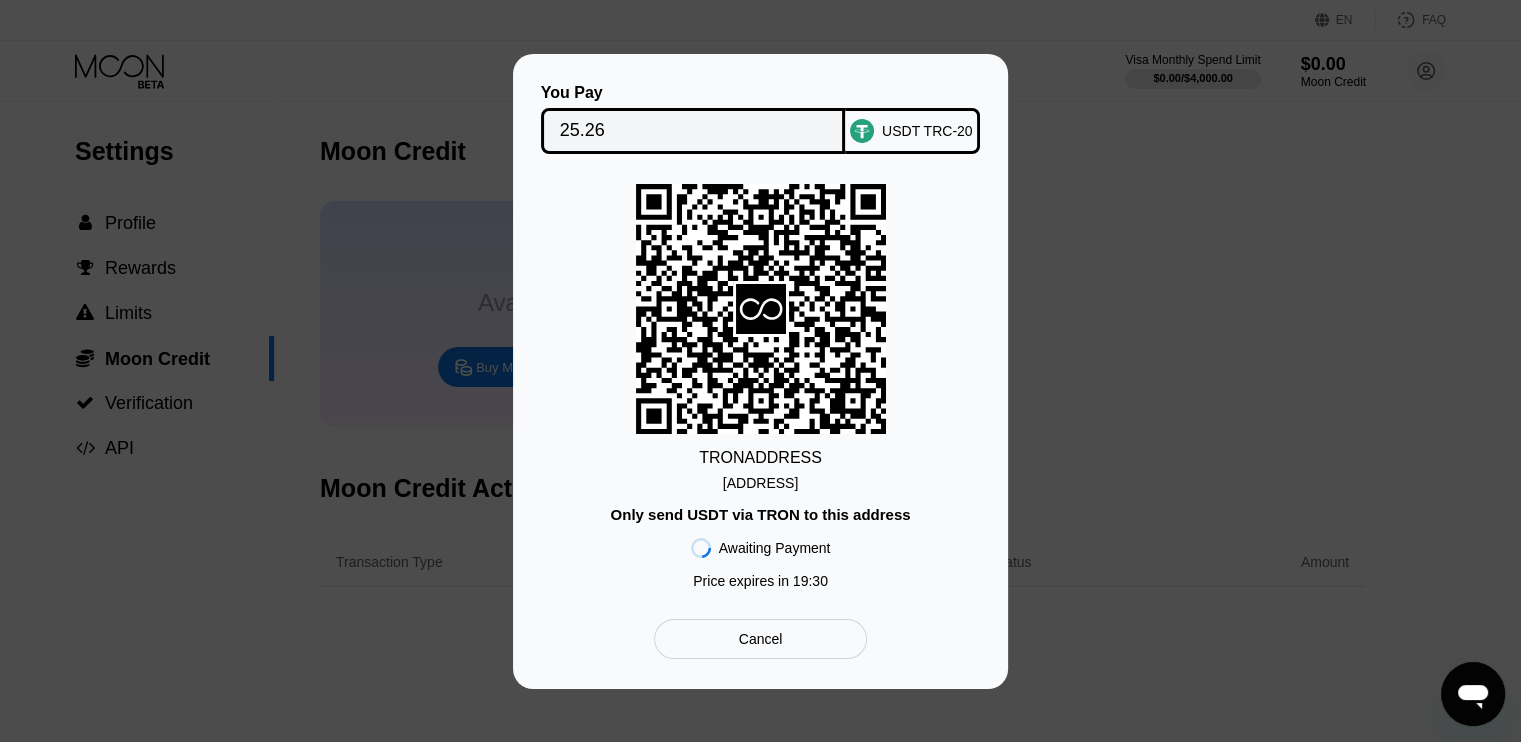 click on "Cancel" at bounding box center (761, 639) 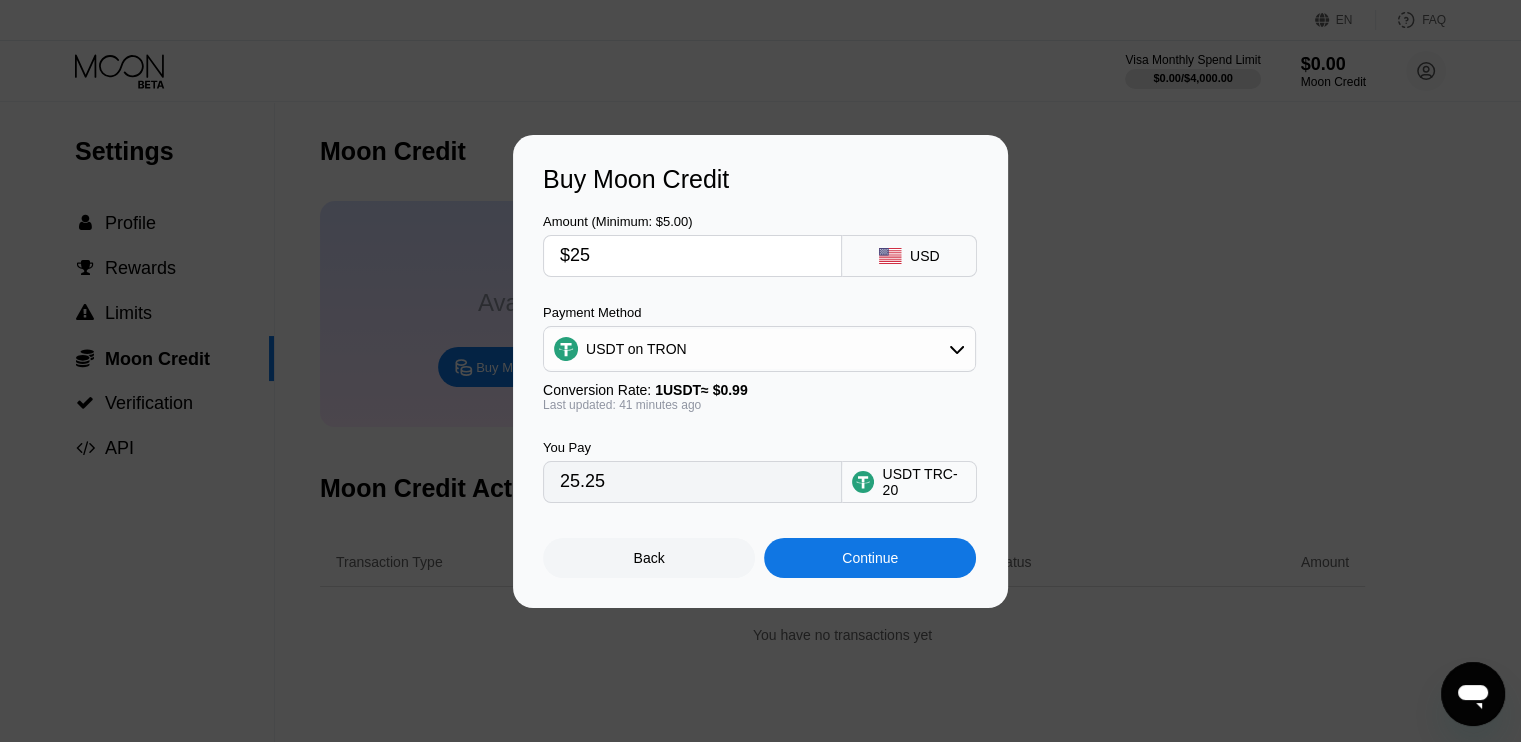 click on "Buy Moon Credit Amount (Minimum: $5.00) $25 USD Payment Method USDT on TRON Conversion Rate: 1 USDT ≈ $0.99 Last updated: 41 minutes ago You Pay 25.25 USDT TRC-20 Back Continue" at bounding box center (760, 371) 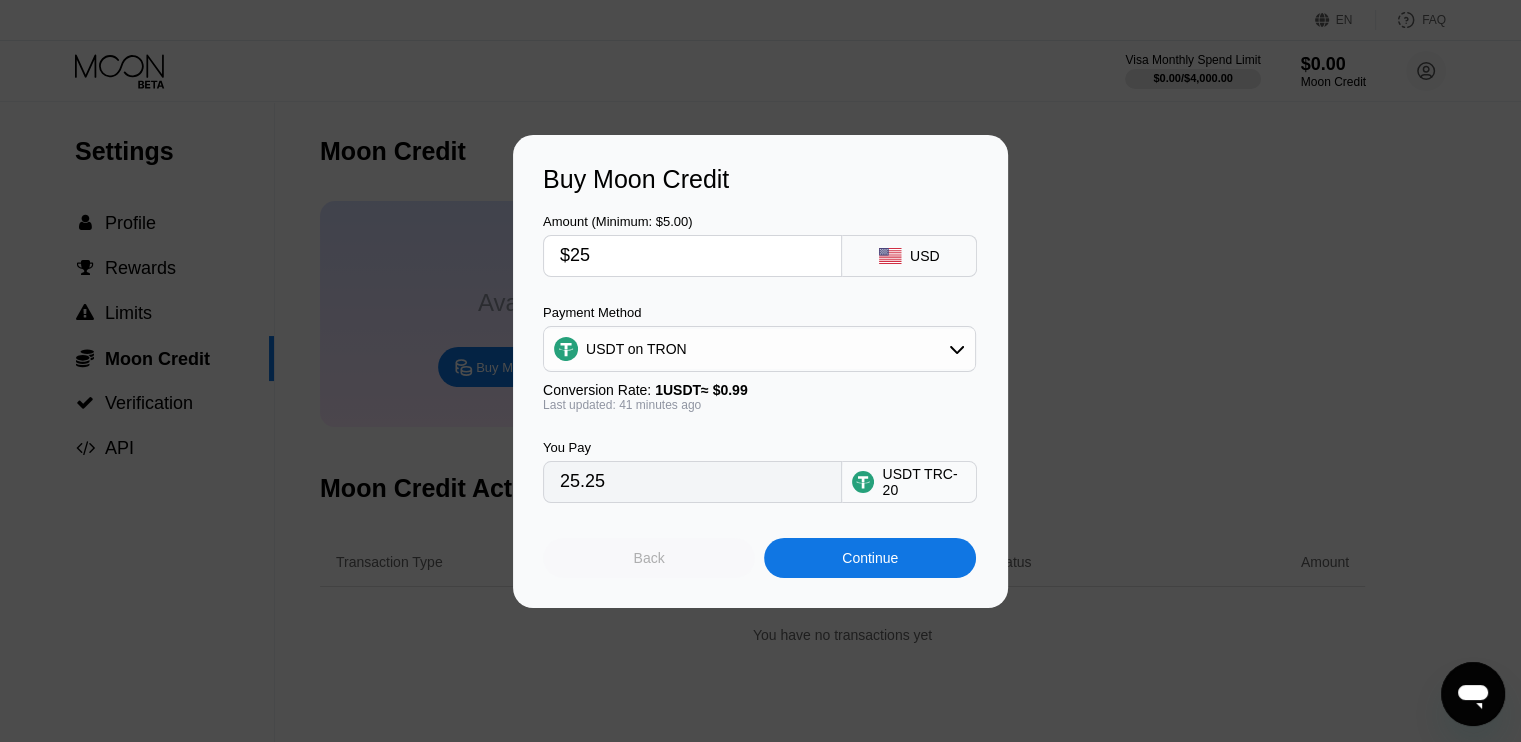 click on "Back" at bounding box center (649, 558) 